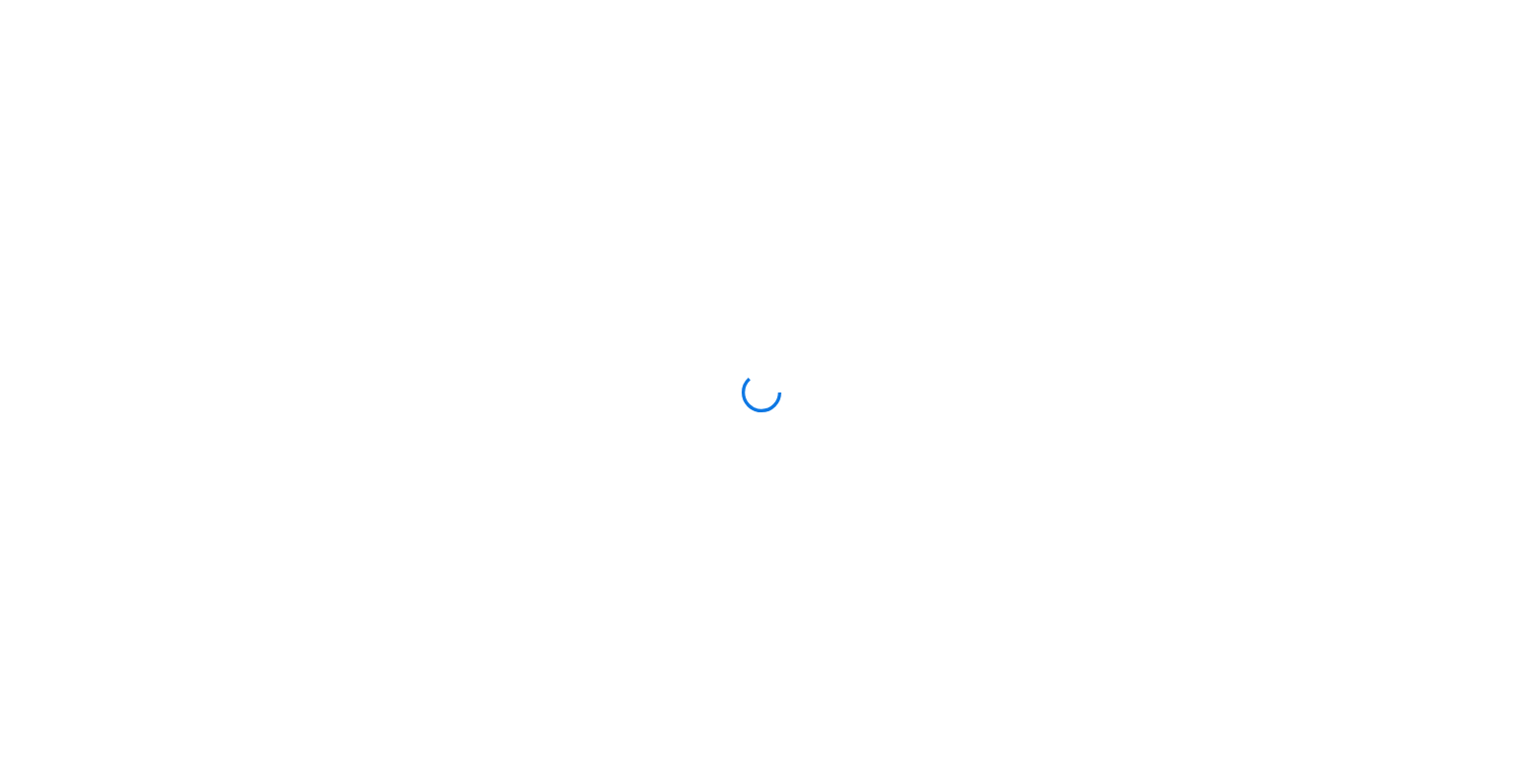 scroll, scrollTop: 0, scrollLeft: 0, axis: both 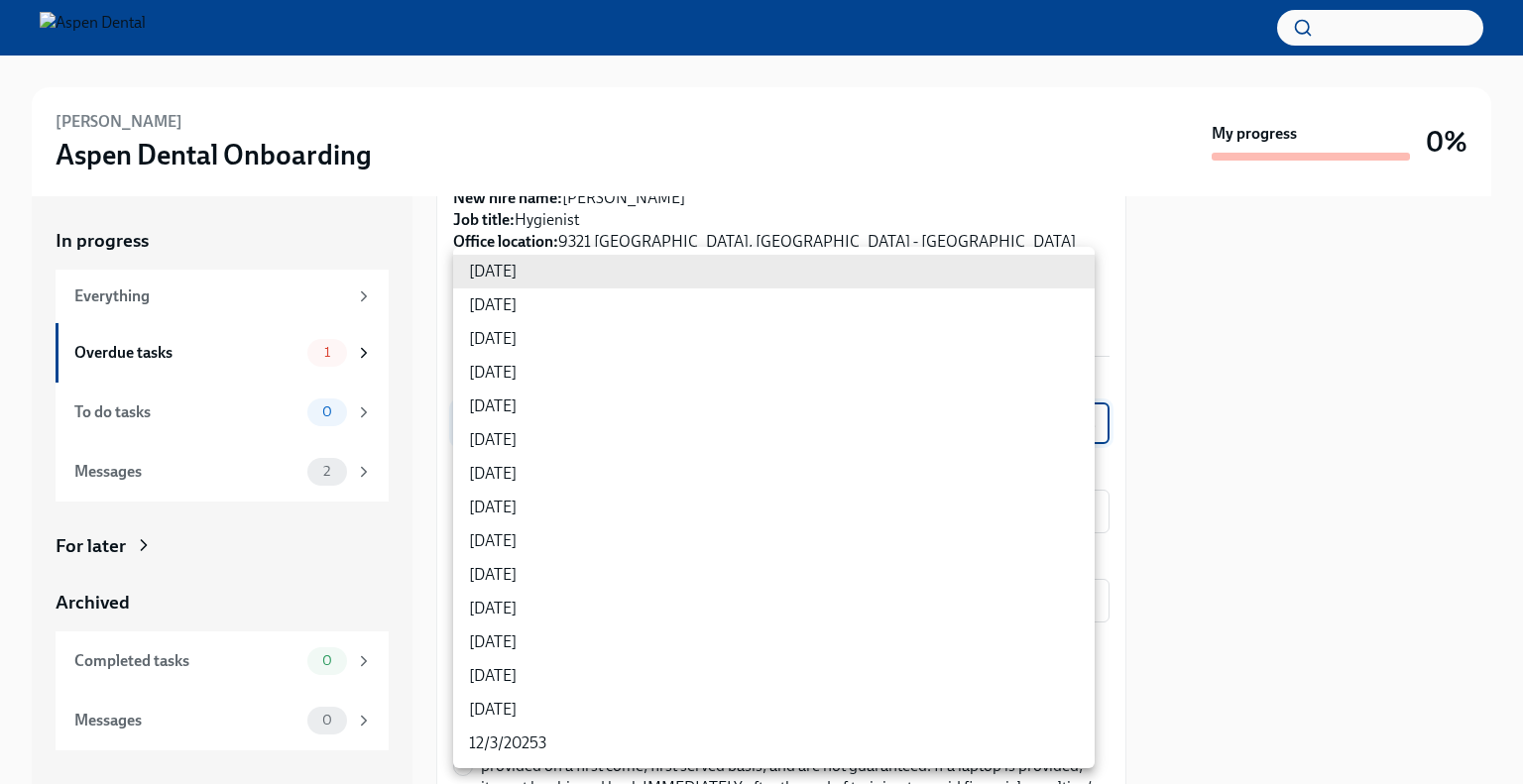 click on "[PERSON_NAME] Dental Onboarding My progress 0% In progress Everything Overdue tasks 1 To do tasks 0 Messages 2 For later Archived Completed tasks 0 Messages 0 Confirm training details for [PERSON_NAME] Overdue Due  [DATE] Please provide a few extra details so we can
register [PERSON_NAME] for their virtual onboarding
tailor the info [PERSON_NAME] sends to them about their training
order their new hire kit to be delivered to the right place
We asked [PERSON_NAME] for this info, but they've not had the chance to provide it yet. The training details are scheduled to be sent to [PERSON_NAME] 1 week before their startdate. Please provide the info requested below ahead of that point. Here's a reminder of the key details about this new hire:
New hire name:  [PERSON_NAME]
Job title:  Hygienist
Office location:  [STREET_ADDRESS] - Aspen
Time type:  Full time
Start date:  [DATE]
Personal email:  [DOMAIN_NAME][EMAIL_ADDRESS][DOMAIN_NAME]
Phone:  [PHONE_NUMBER] Which training cohort should [PERSON_NAME] join? x" at bounding box center [762, 392] 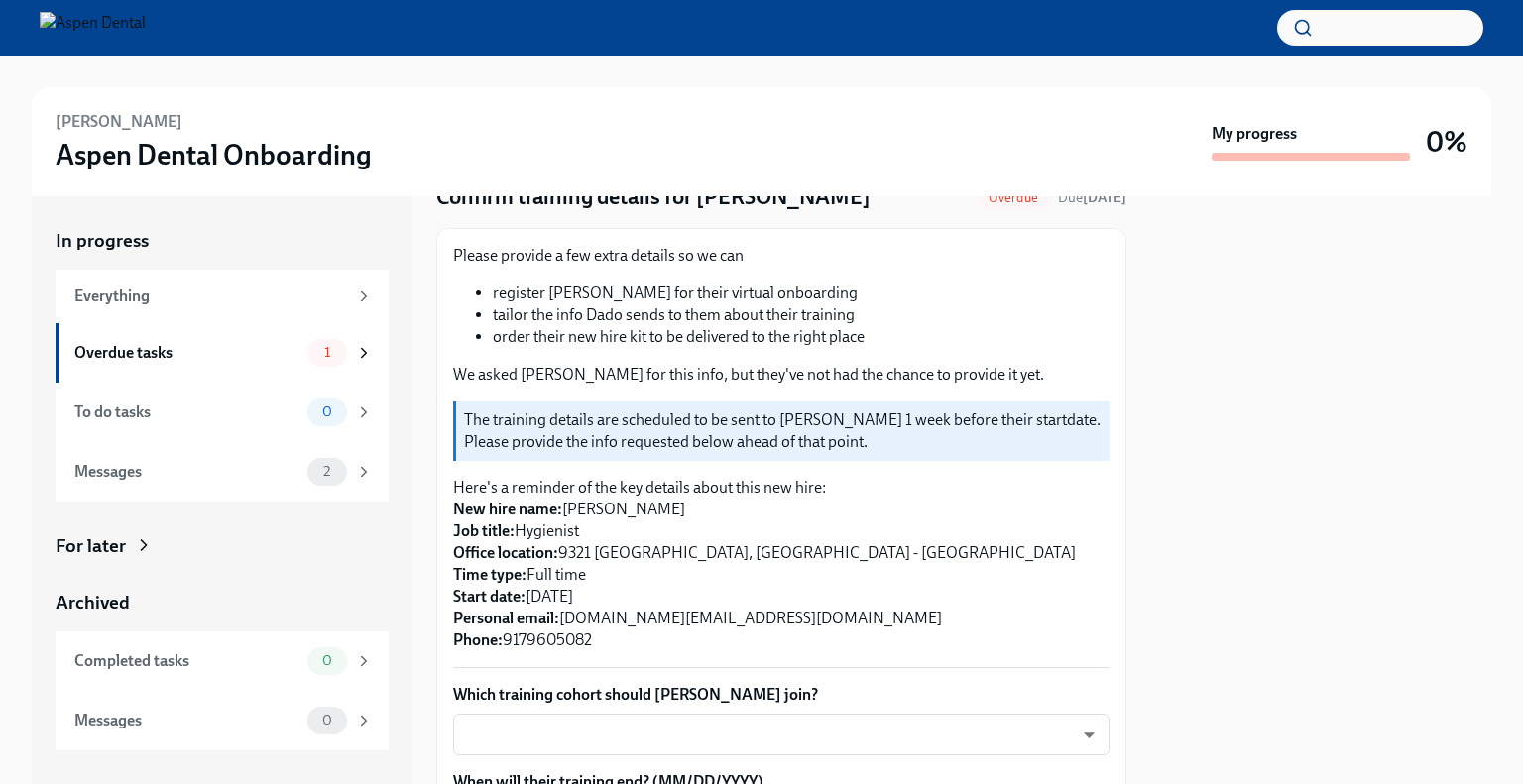 scroll, scrollTop: 0, scrollLeft: 0, axis: both 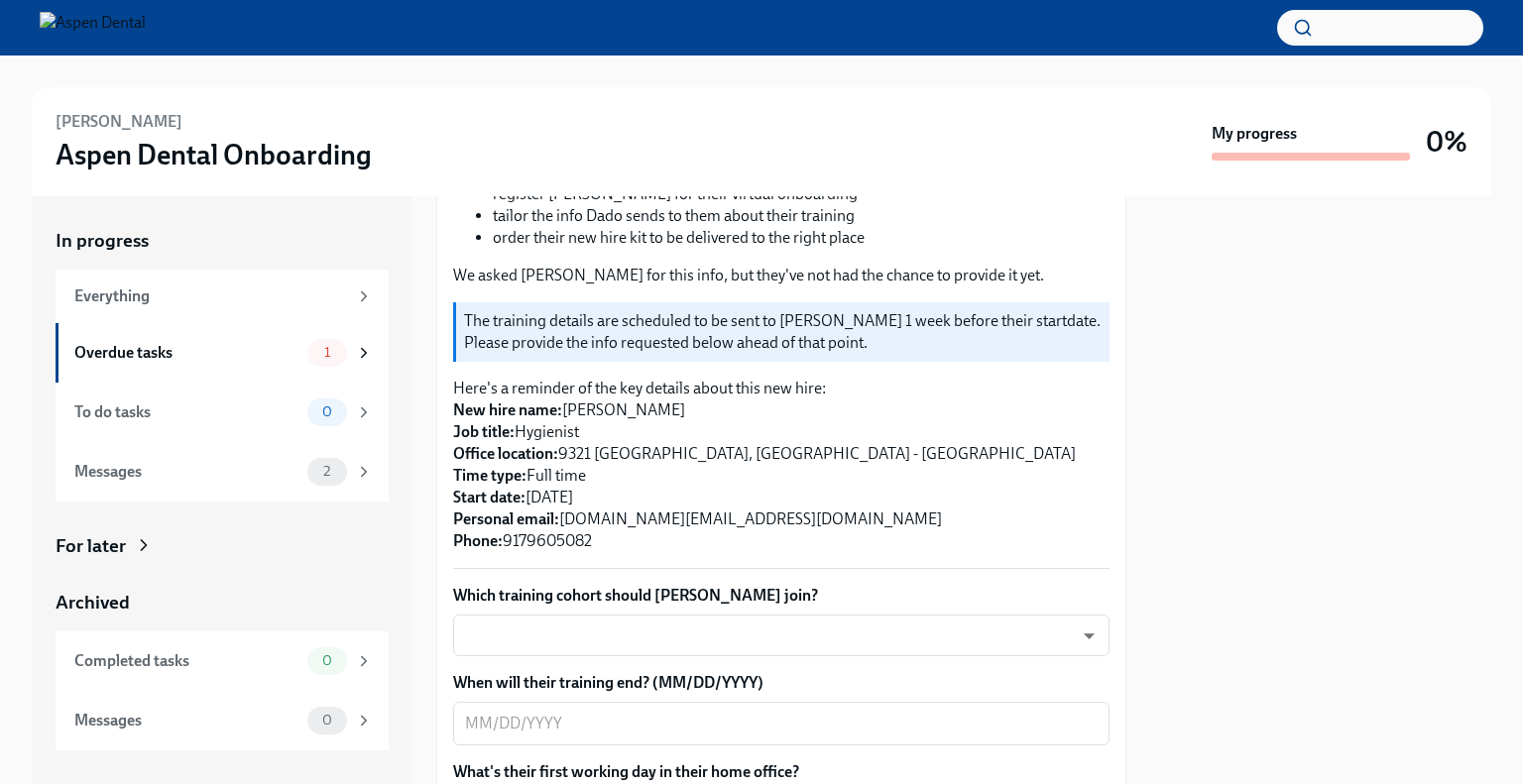click on "The training details are scheduled to be sent to [PERSON_NAME] 1 week before their startdate. Please provide the info requested below ahead of that point." at bounding box center (781, 332) 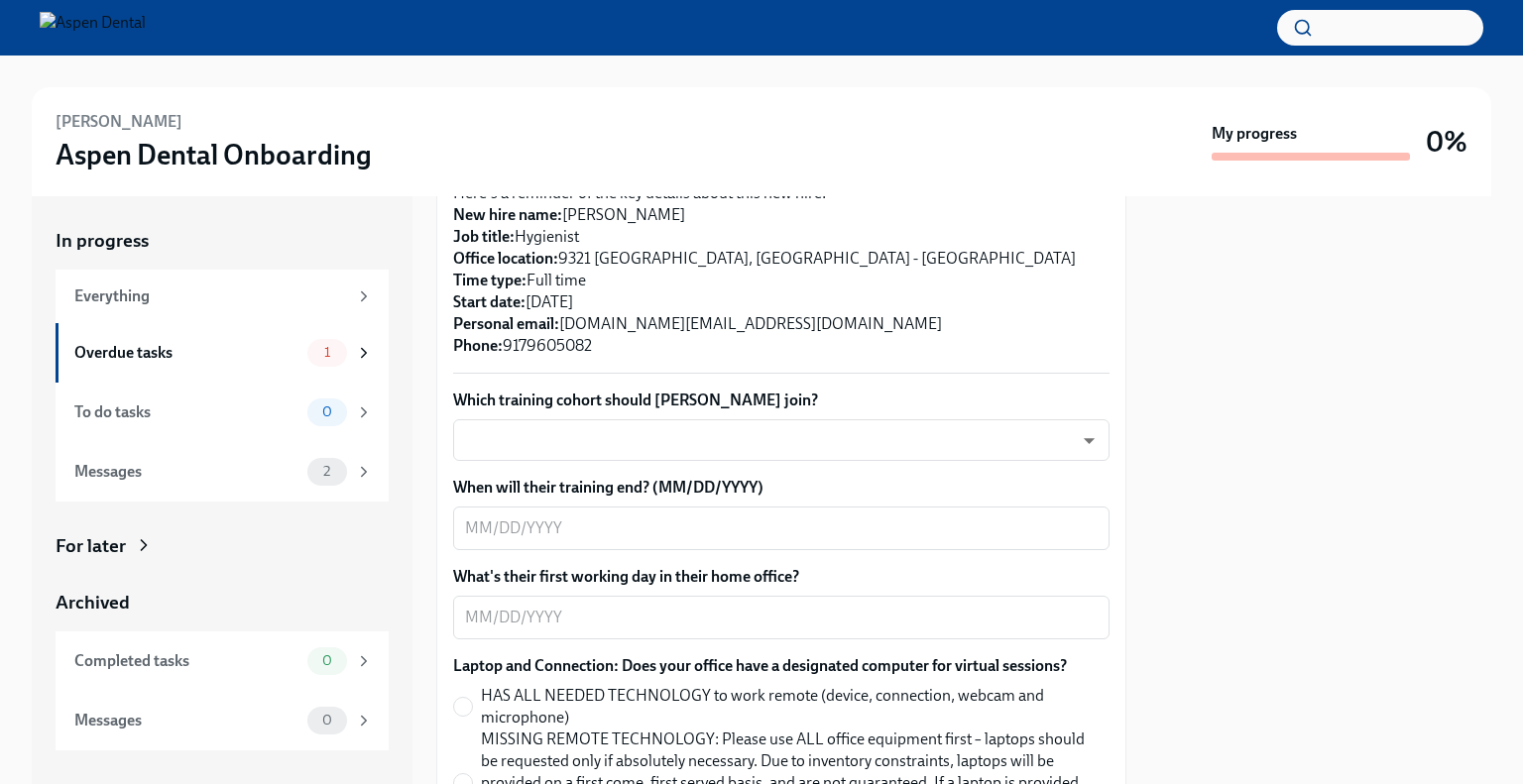 scroll, scrollTop: 383, scrollLeft: 0, axis: vertical 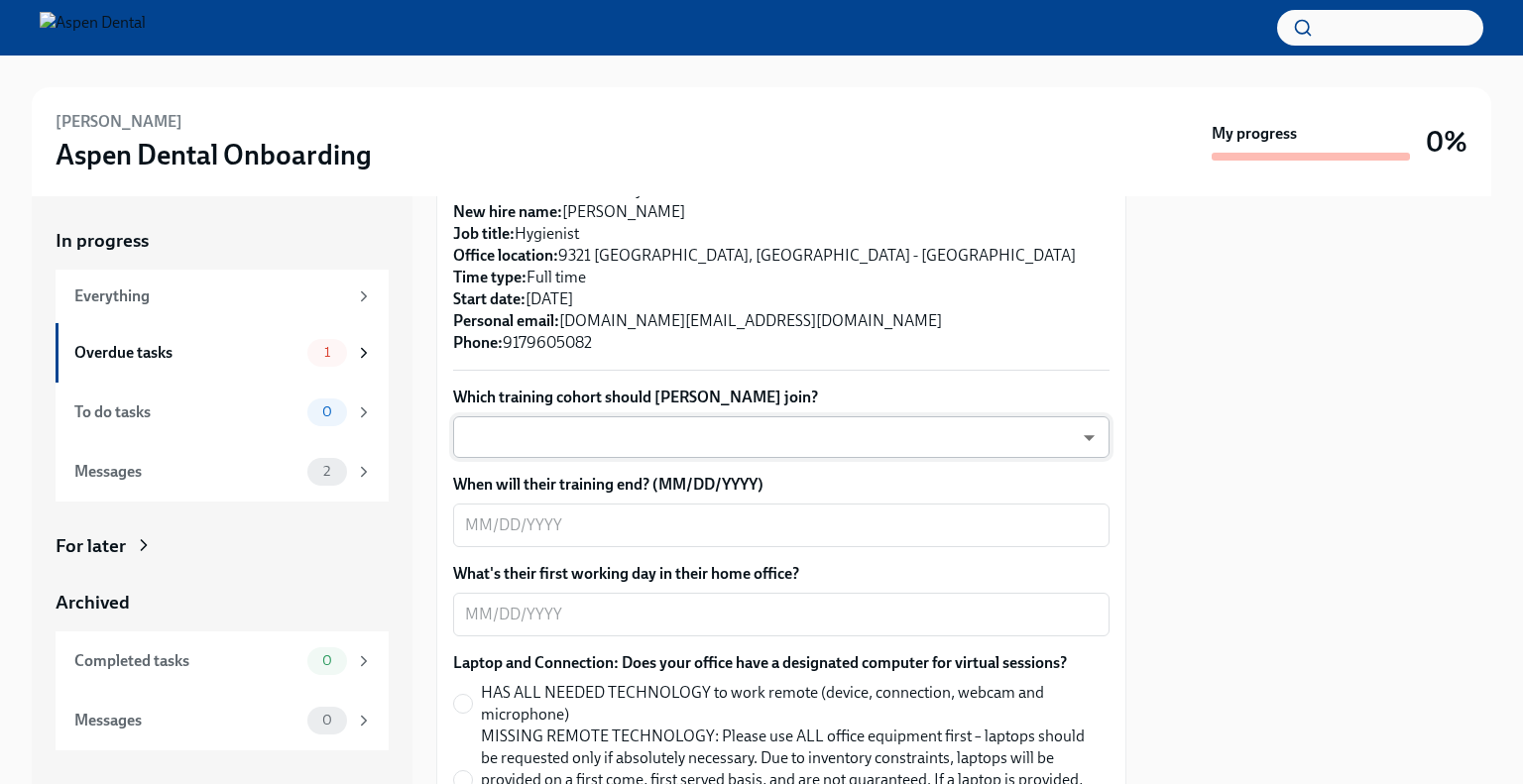 click on "[PERSON_NAME] Dental Onboarding My progress 0% In progress Everything Overdue tasks 1 To do tasks 0 Messages 2 For later Archived Completed tasks 0 Messages 0 Confirm training details for [PERSON_NAME] Overdue Due  [DATE] Please provide a few extra details so we can
register [PERSON_NAME] for their virtual onboarding
tailor the info [PERSON_NAME] sends to them about their training
order their new hire kit to be delivered to the right place
We asked [PERSON_NAME] for this info, but they've not had the chance to provide it yet. The training details are scheduled to be sent to [PERSON_NAME] 1 week before their startdate. Please provide the info requested below ahead of that point. Here's a reminder of the key details about this new hire:
New hire name:  [PERSON_NAME]
Job title:  Hygienist
Office location:  [STREET_ADDRESS] - Aspen
Time type:  Full time
Start date:  [DATE]
Personal email:  [DOMAIN_NAME][EMAIL_ADDRESS][DOMAIN_NAME]
Phone:  [PHONE_NUMBER] Which training cohort should [PERSON_NAME] join? x" at bounding box center [762, 392] 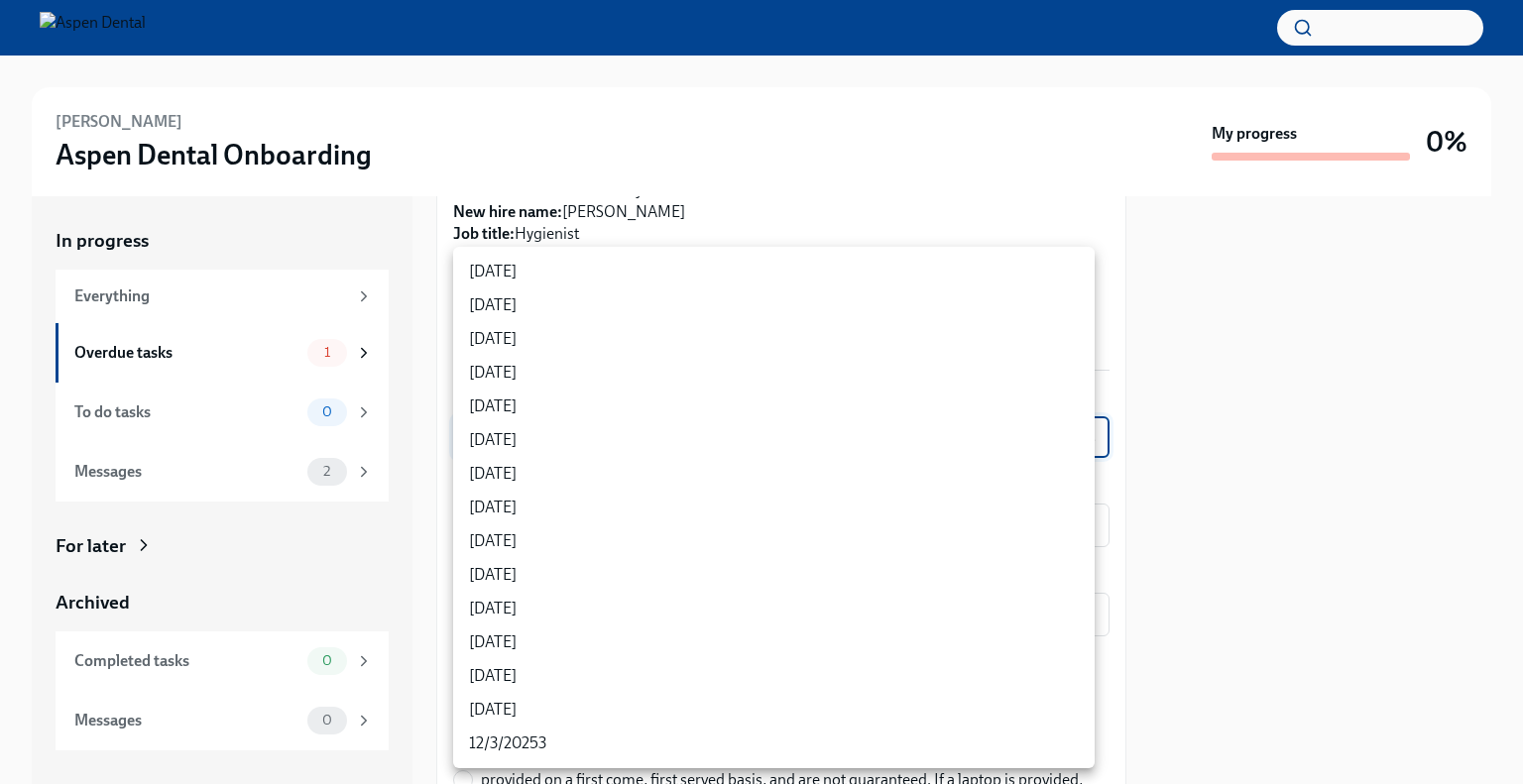 click on "[DATE]" at bounding box center (773, 474) 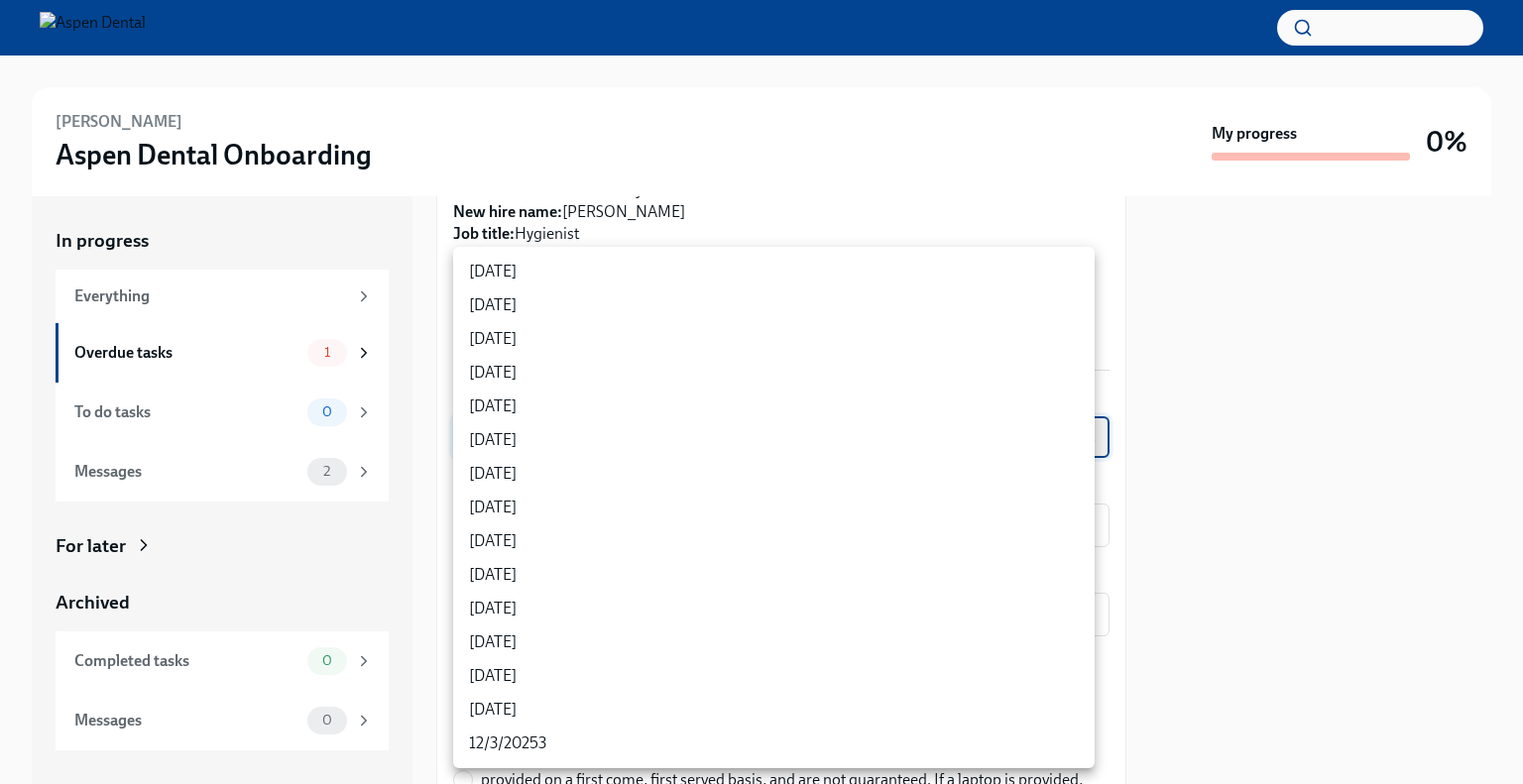 type on "2nnjn7y1B" 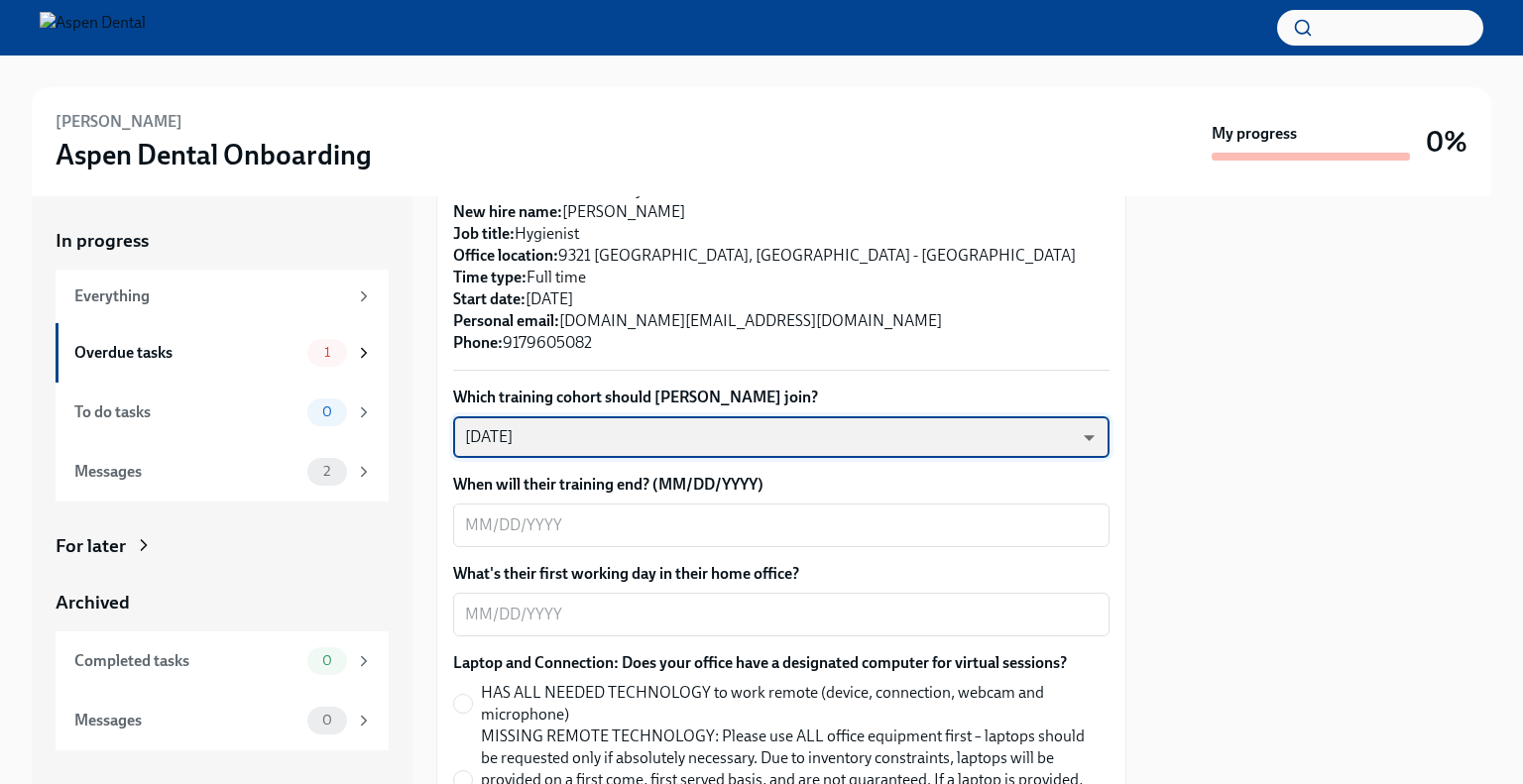 scroll, scrollTop: 482, scrollLeft: 0, axis: vertical 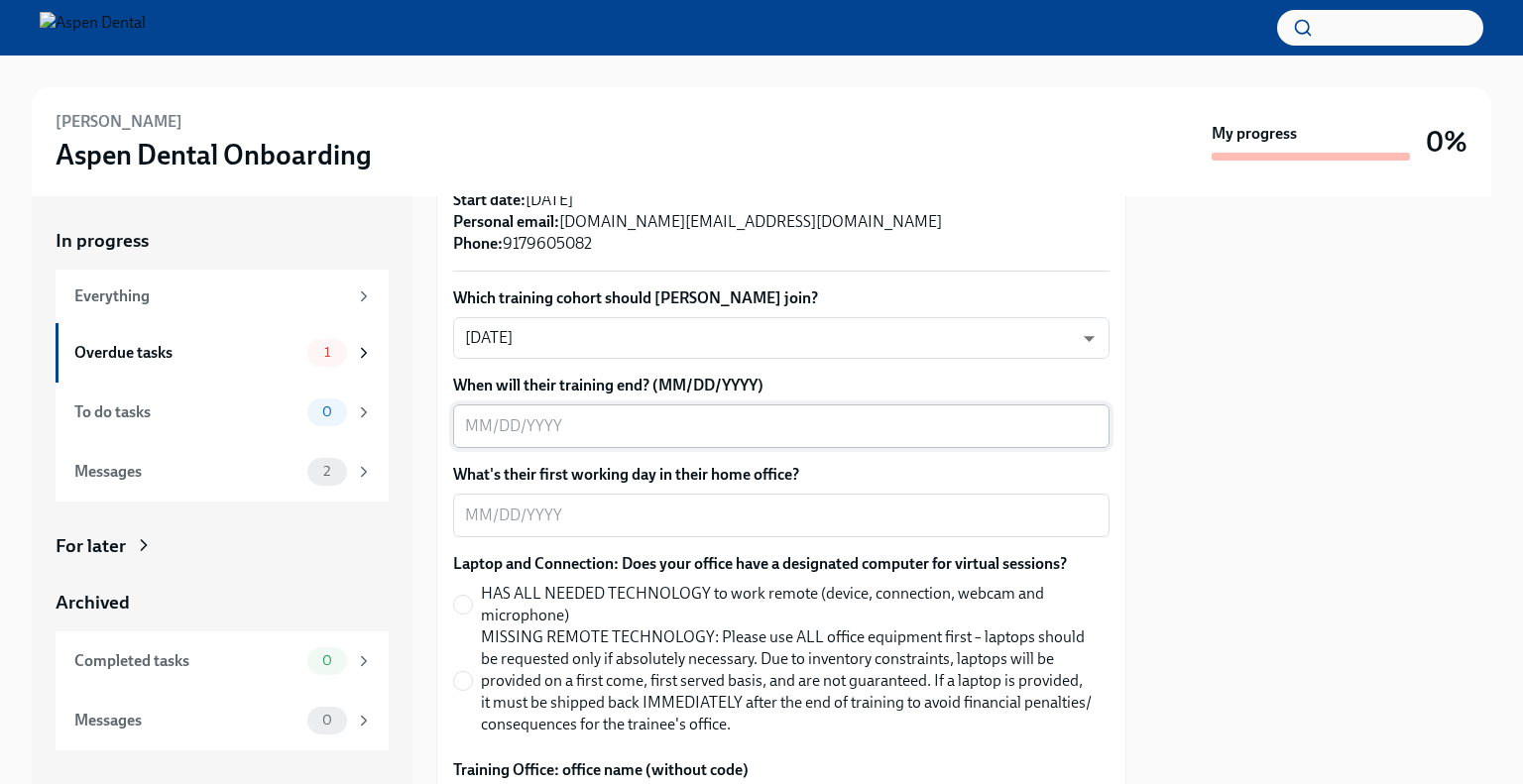 click on "x ​" at bounding box center [781, 426] 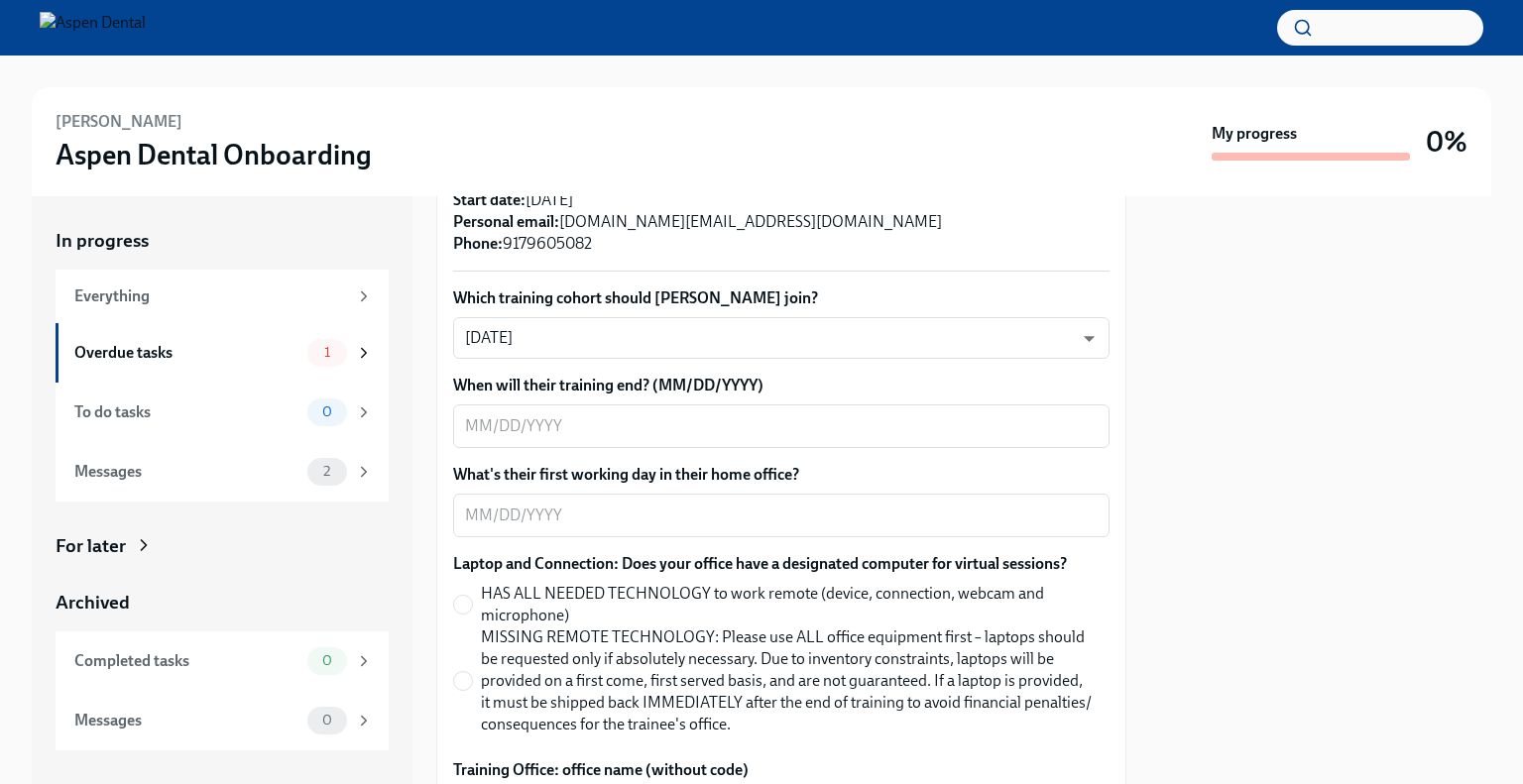 click on "Which training cohort should [PERSON_NAME] join? [DATE] 2nnjn7y1B ​ When will their training end? (MM/DD/YYYY) x ​ What's their first working day in their home office? x ​ Laptop and Connection: Does your office have a designated computer for virtual sessions? HAS ALL NEEDED TECHNOLOGY to work remote (device, connection, webcam and microphone) MISSING REMOTE TECHNOLOGY: Please use ALL office equipment first – laptops should be requested only if absolutely necessary. Due to inventory constraints, laptops will be provided on a first come, first served basis, and are not guaranteed. If a laptop is provided, it must be shipped back IMMEDIATELY after the end of training to avoid financial penalties/ consequences for the trainee's office. Training Office: office name (without code) x ​ Training Office: office code x ​ Training Office: street address x ​ Training Office: City x ​ Training Office: State ​ ​ Training Office: Zip code x ​ Training Office: phone number x ​ x ​ x ​ Yes No x" at bounding box center (781, 1152) 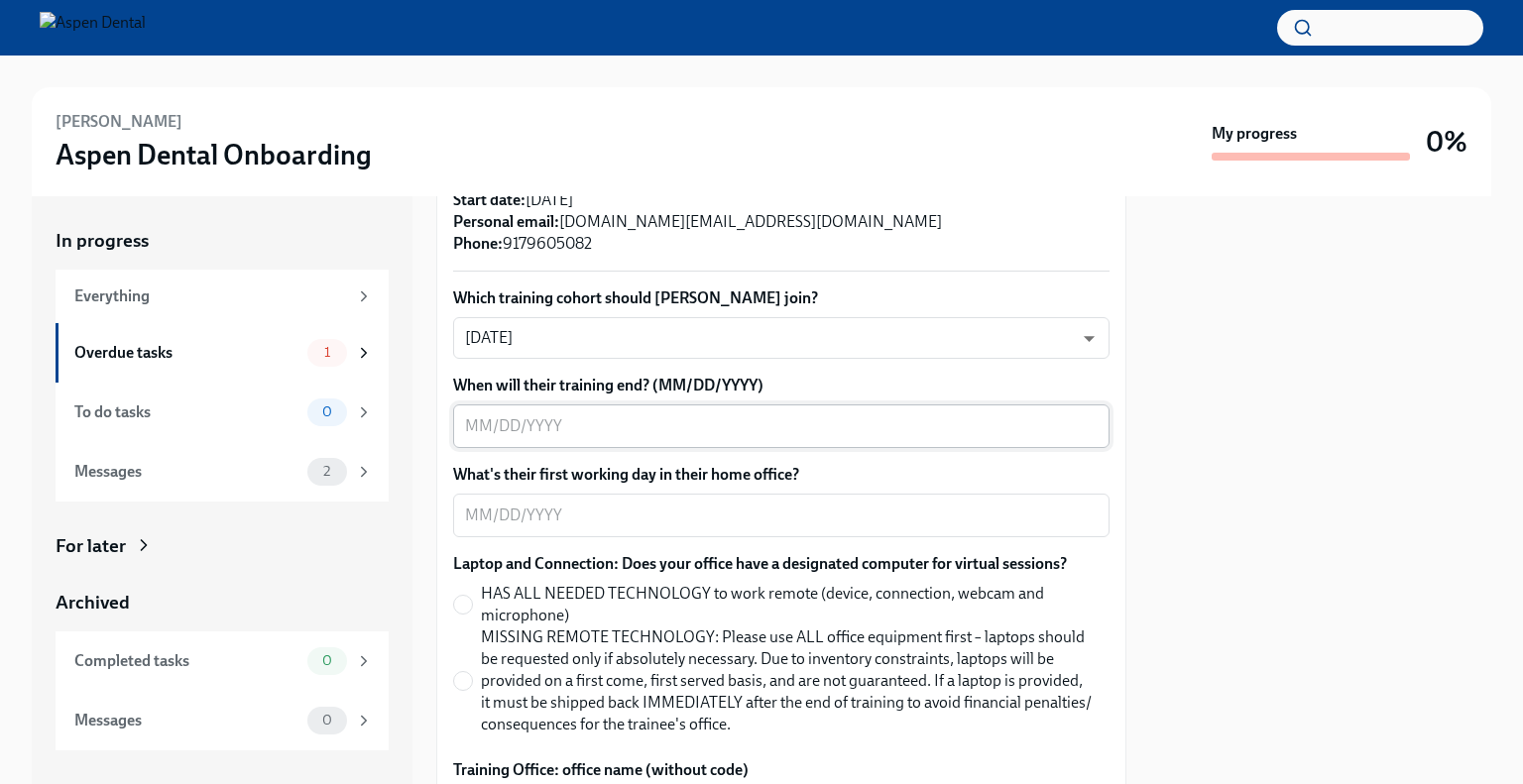 click on "When will their training end? (MM/DD/YYYY)" at bounding box center (781, 426) 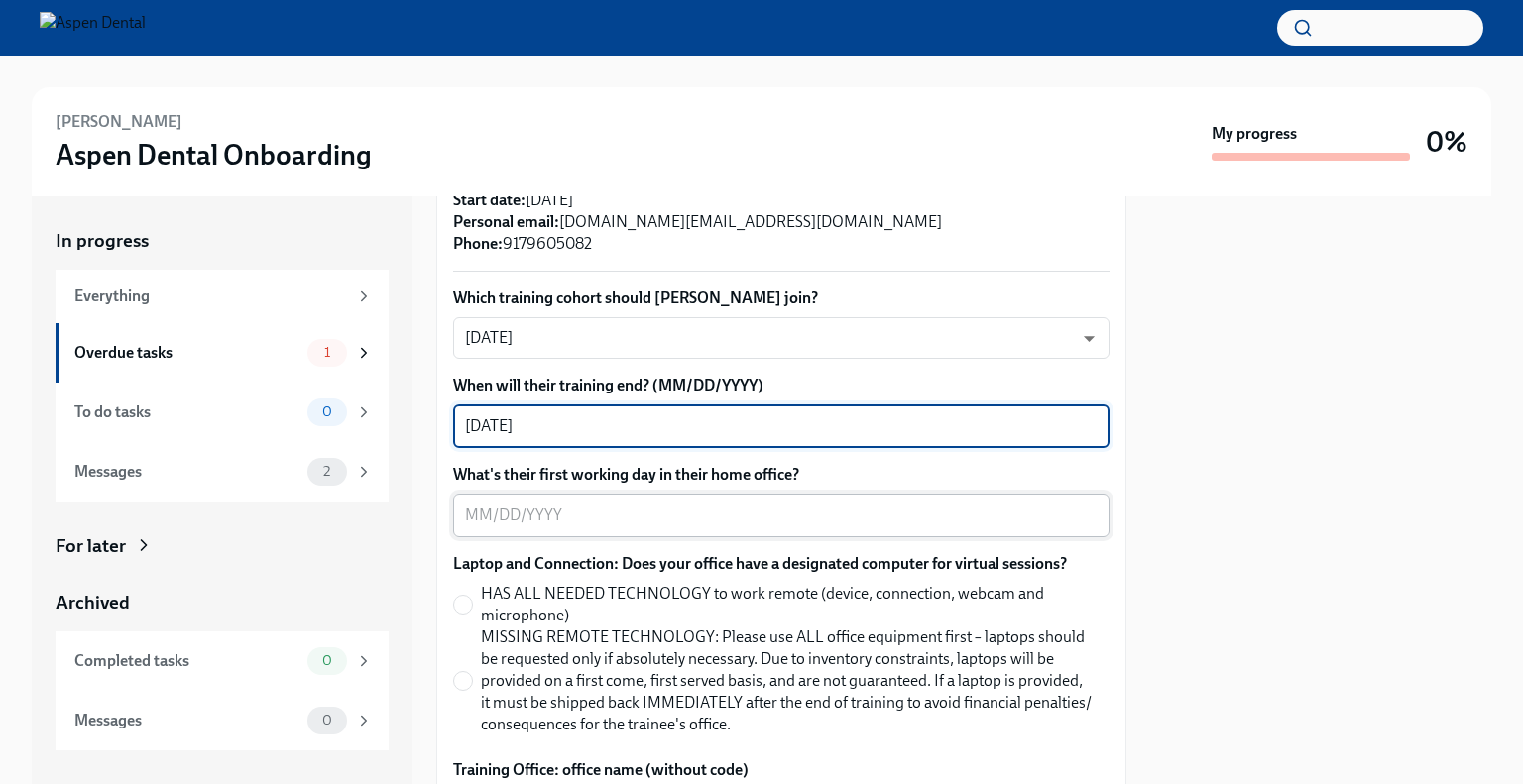 type on "[DATE]" 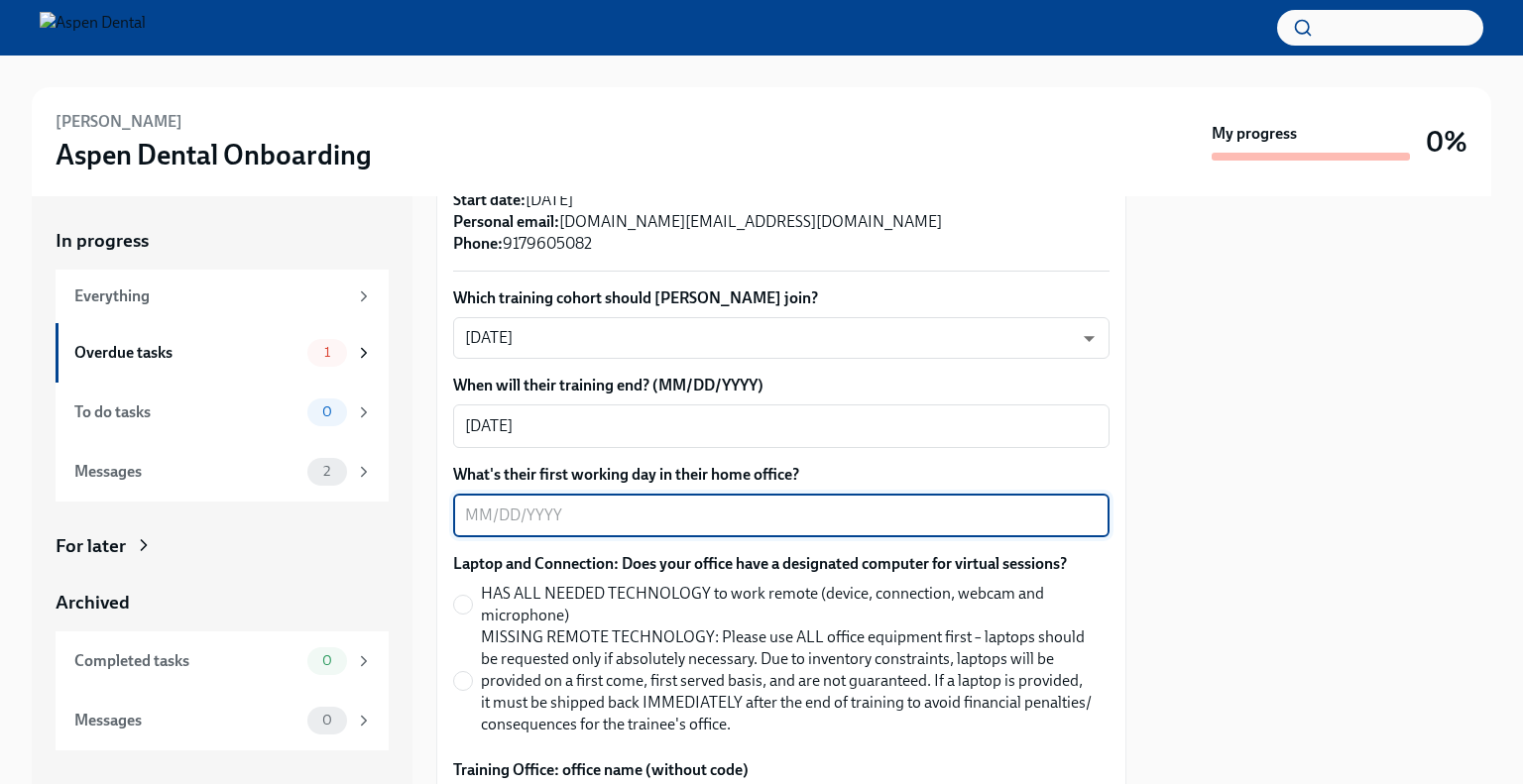 click on "What's their first working day in their home office?" at bounding box center [781, 515] 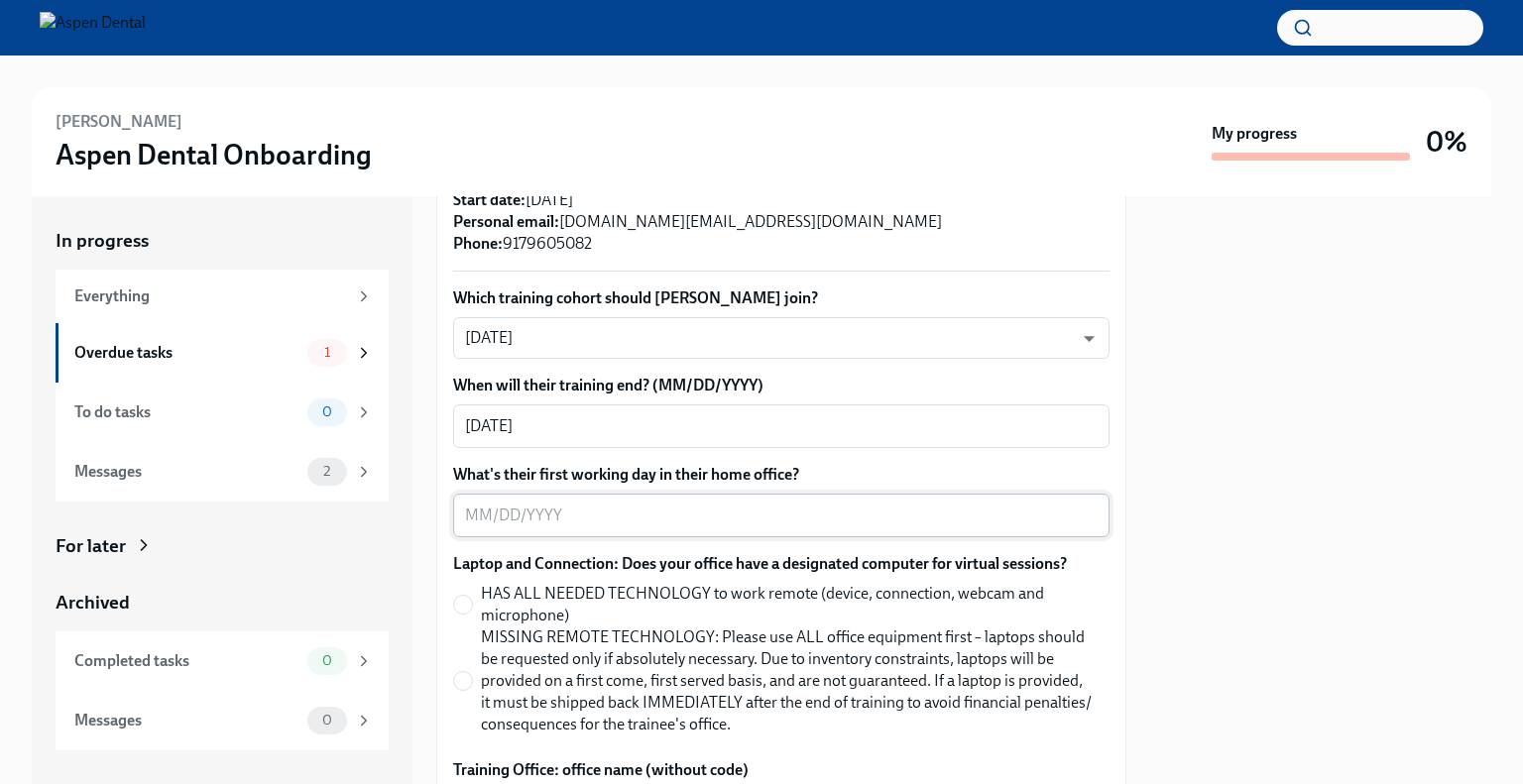 click on "What's their first working day in their home office?" at bounding box center [781, 515] 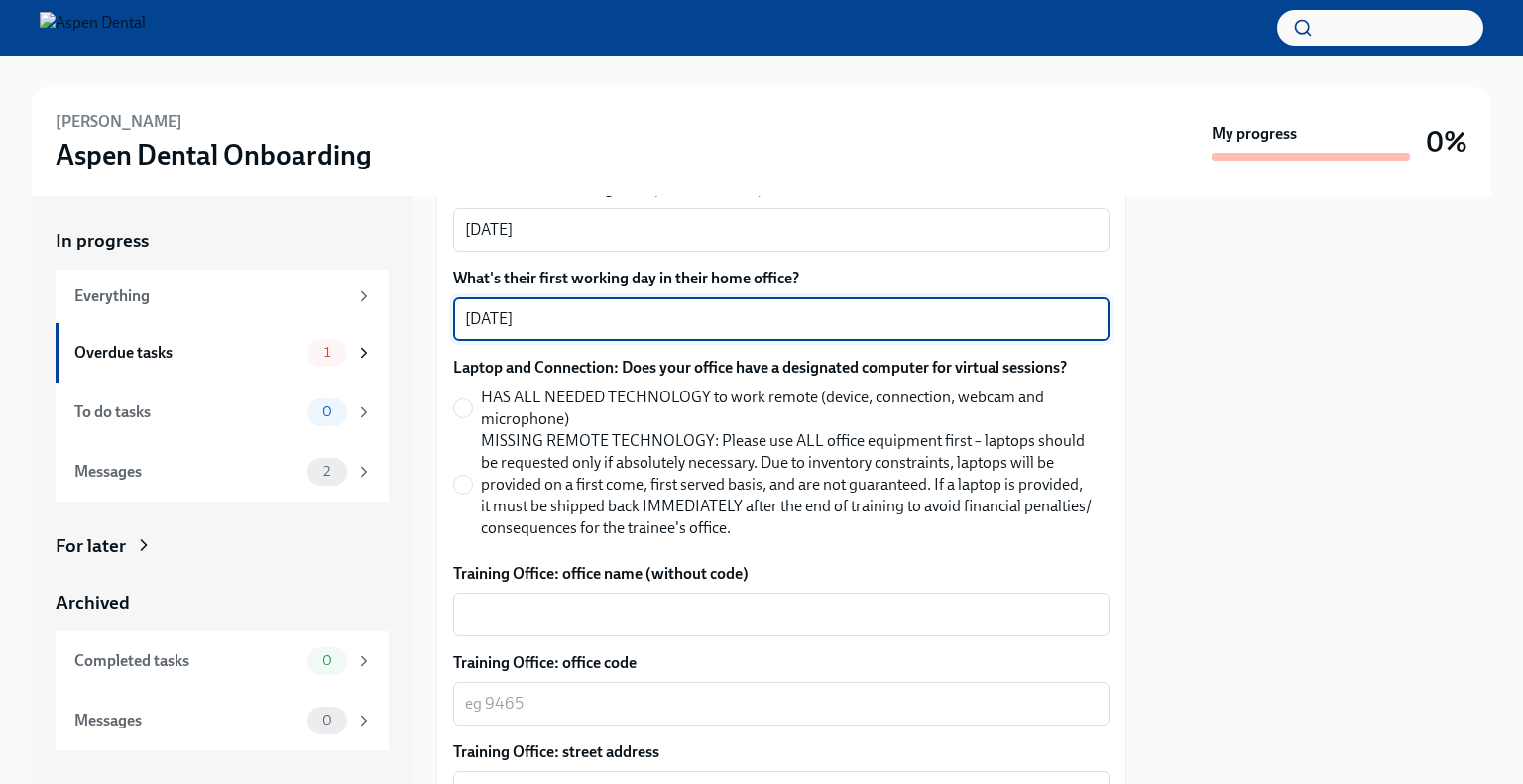 scroll, scrollTop: 680, scrollLeft: 0, axis: vertical 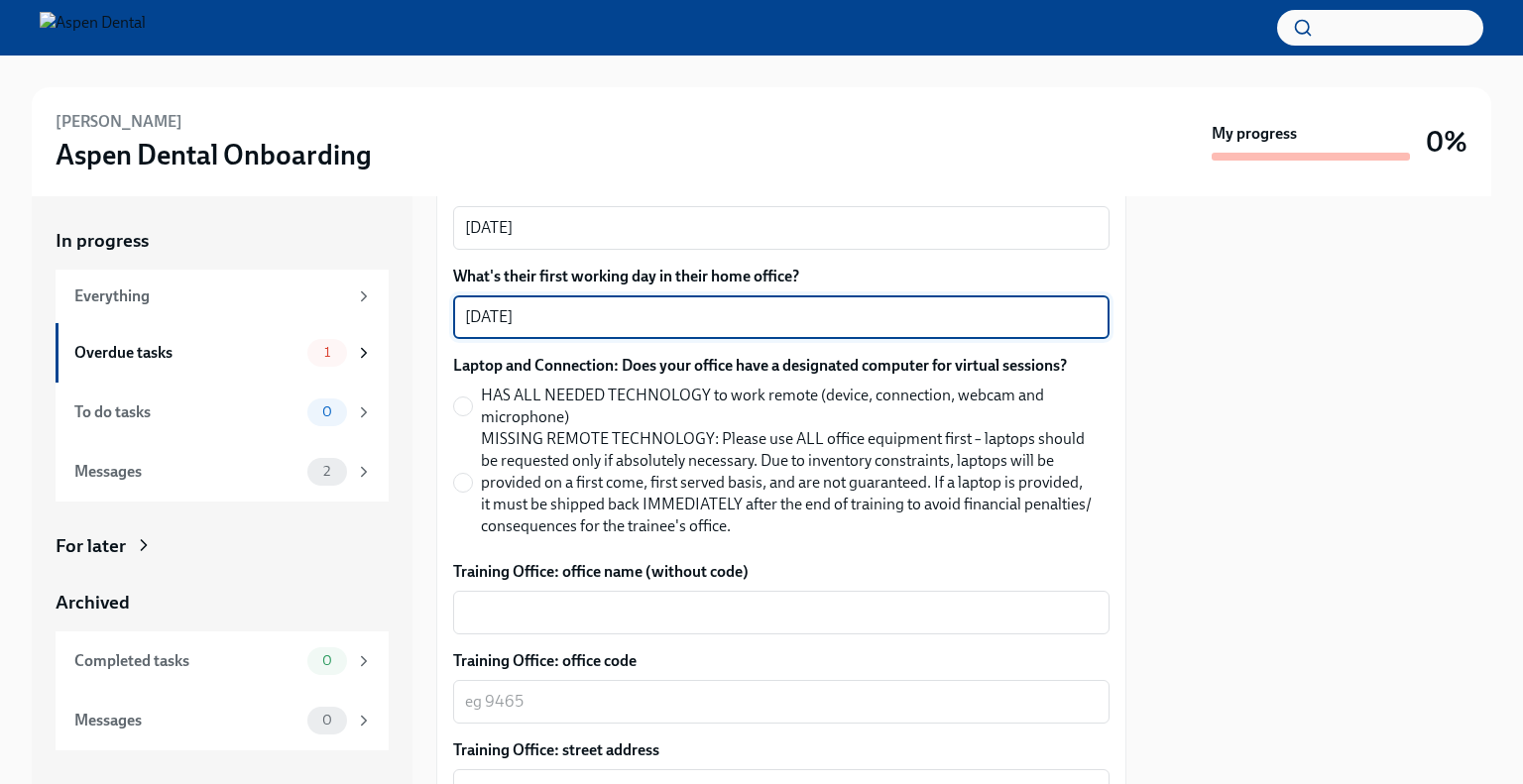 type on "[DATE]" 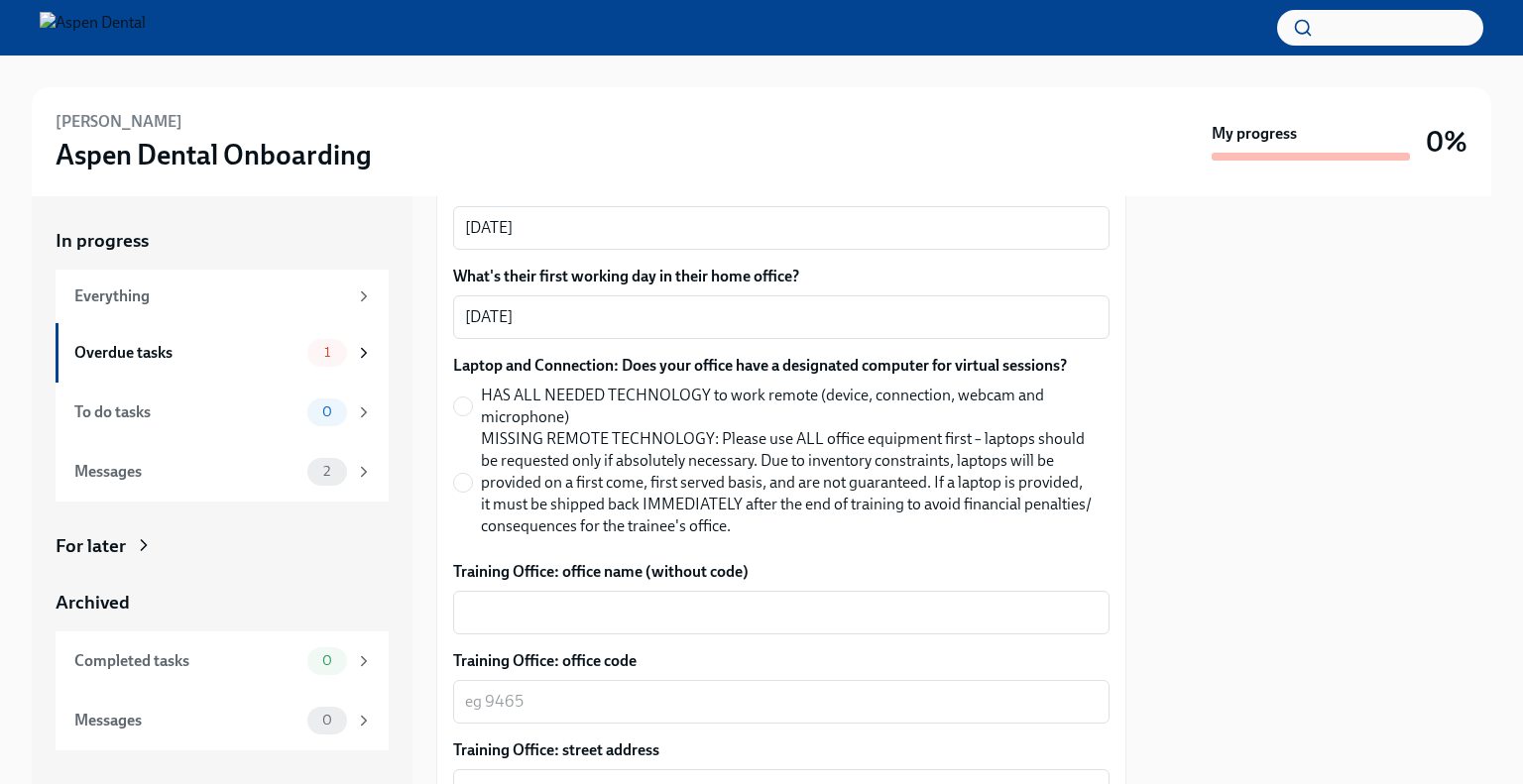 click on "HAS ALL NEEDED TECHNOLOGY to work remote (device, connection, webcam and microphone)" at bounding box center [787, 406] 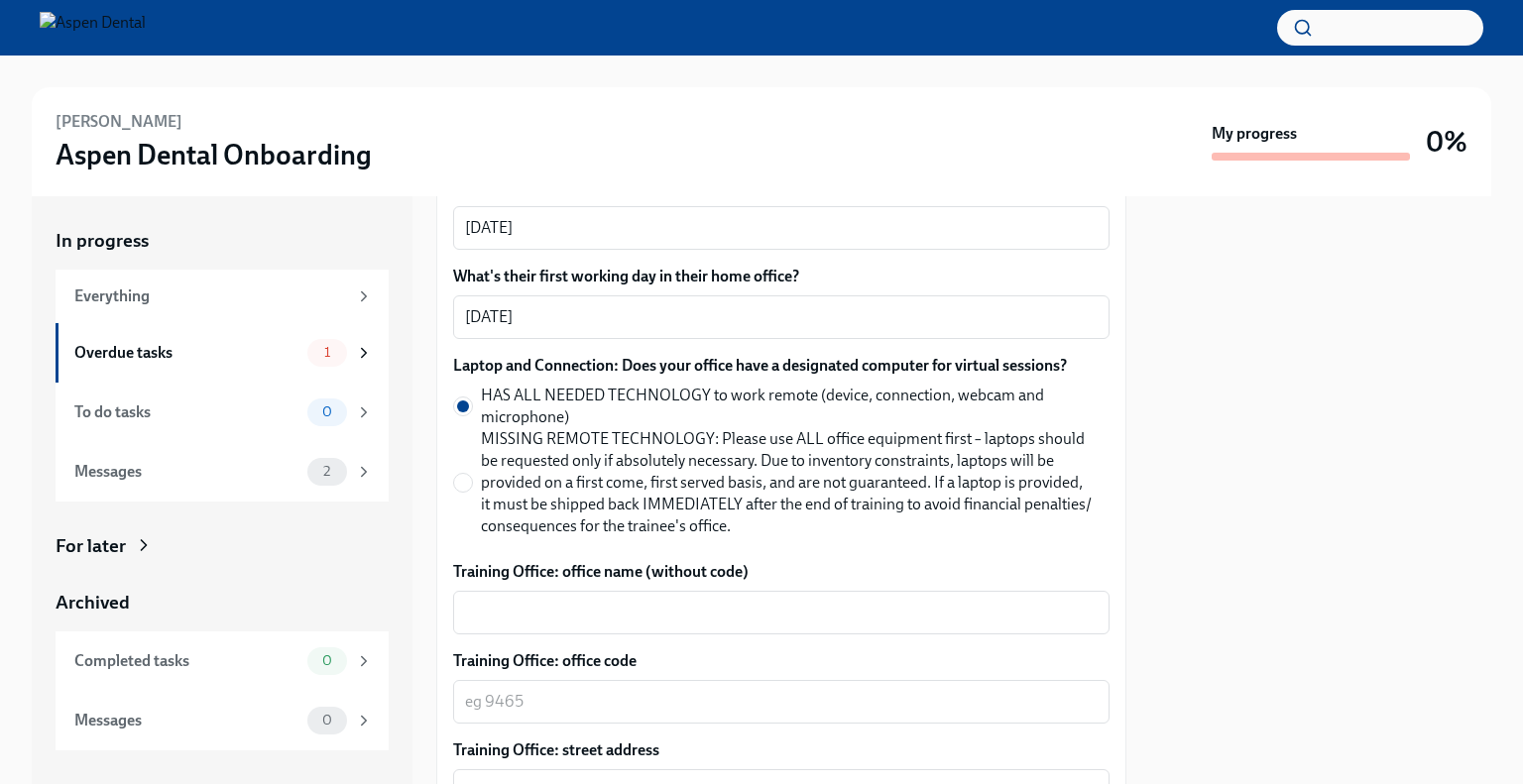 click on "MISSING REMOTE TECHNOLOGY: Please use ALL office equipment first – laptops should be requested only if absolutely necessary. Due to inventory constraints, laptops will be provided on a first come, first served basis, and are not guaranteed. If a laptop is provided, it must be shipped back IMMEDIATELY after the end of training to avoid financial penalties/ consequences for the trainee's office." at bounding box center [787, 483] 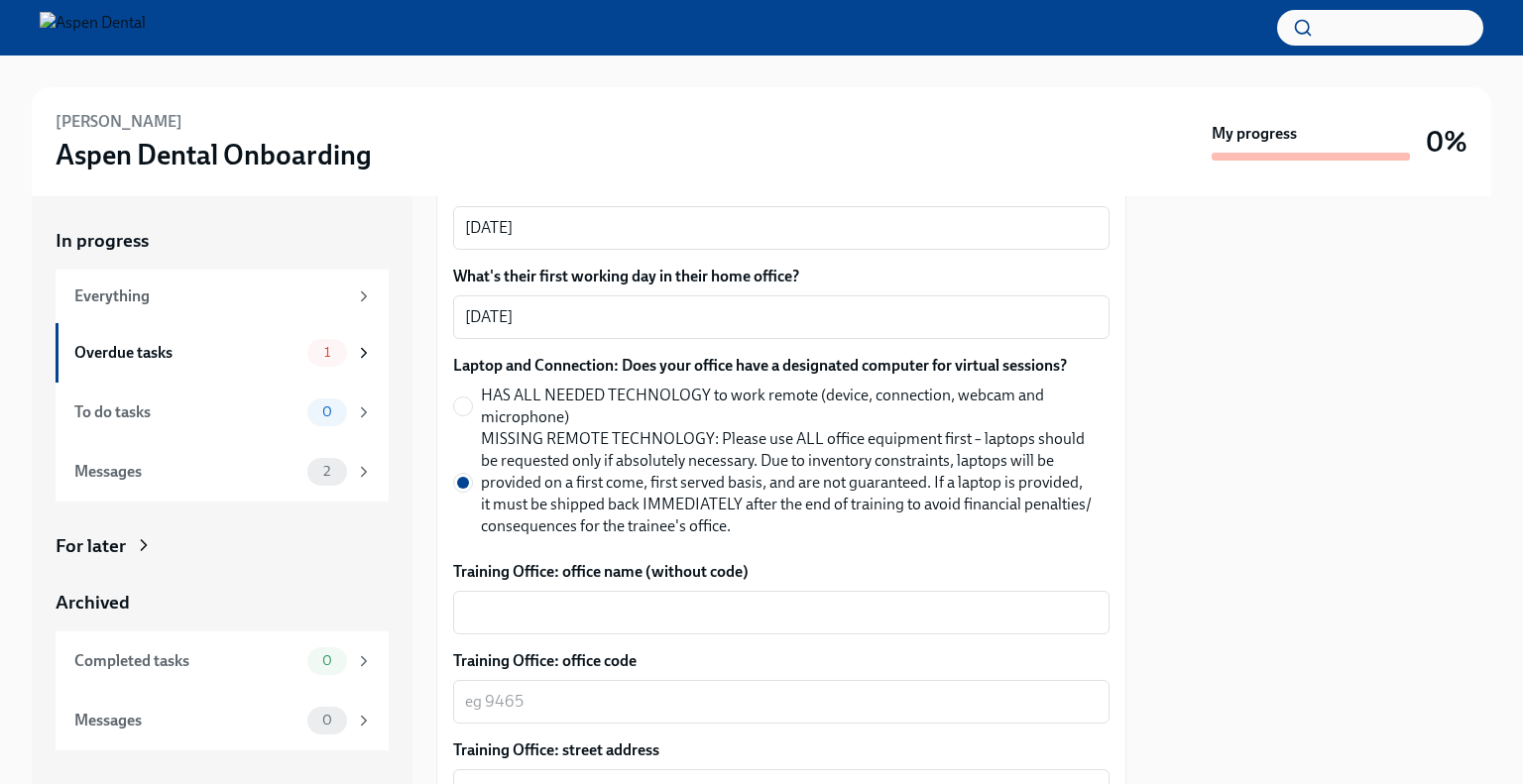 click on "HAS ALL NEEDED TECHNOLOGY to work remote (device, connection, webcam and microphone)" at bounding box center (787, 406) 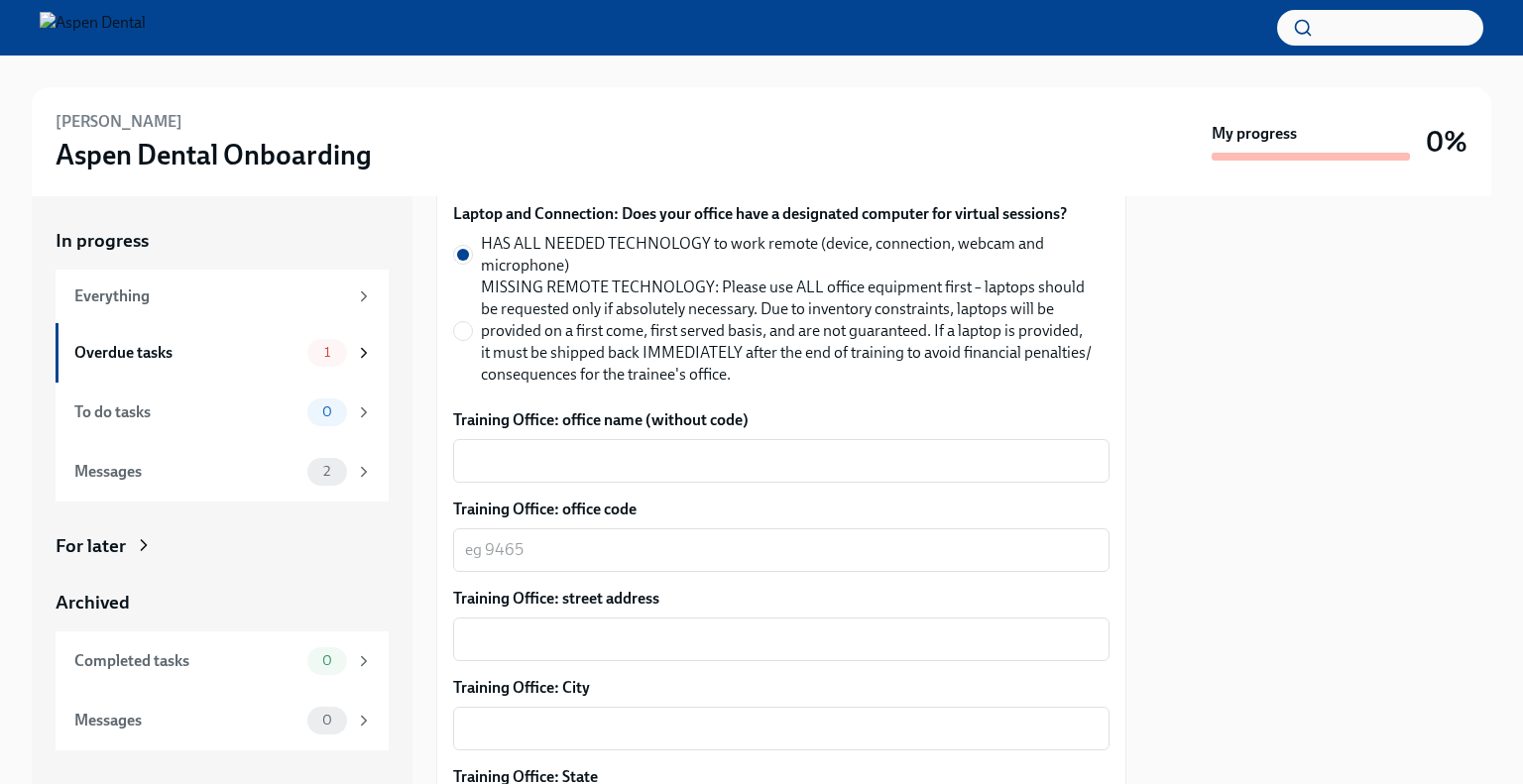 scroll, scrollTop: 977, scrollLeft: 0, axis: vertical 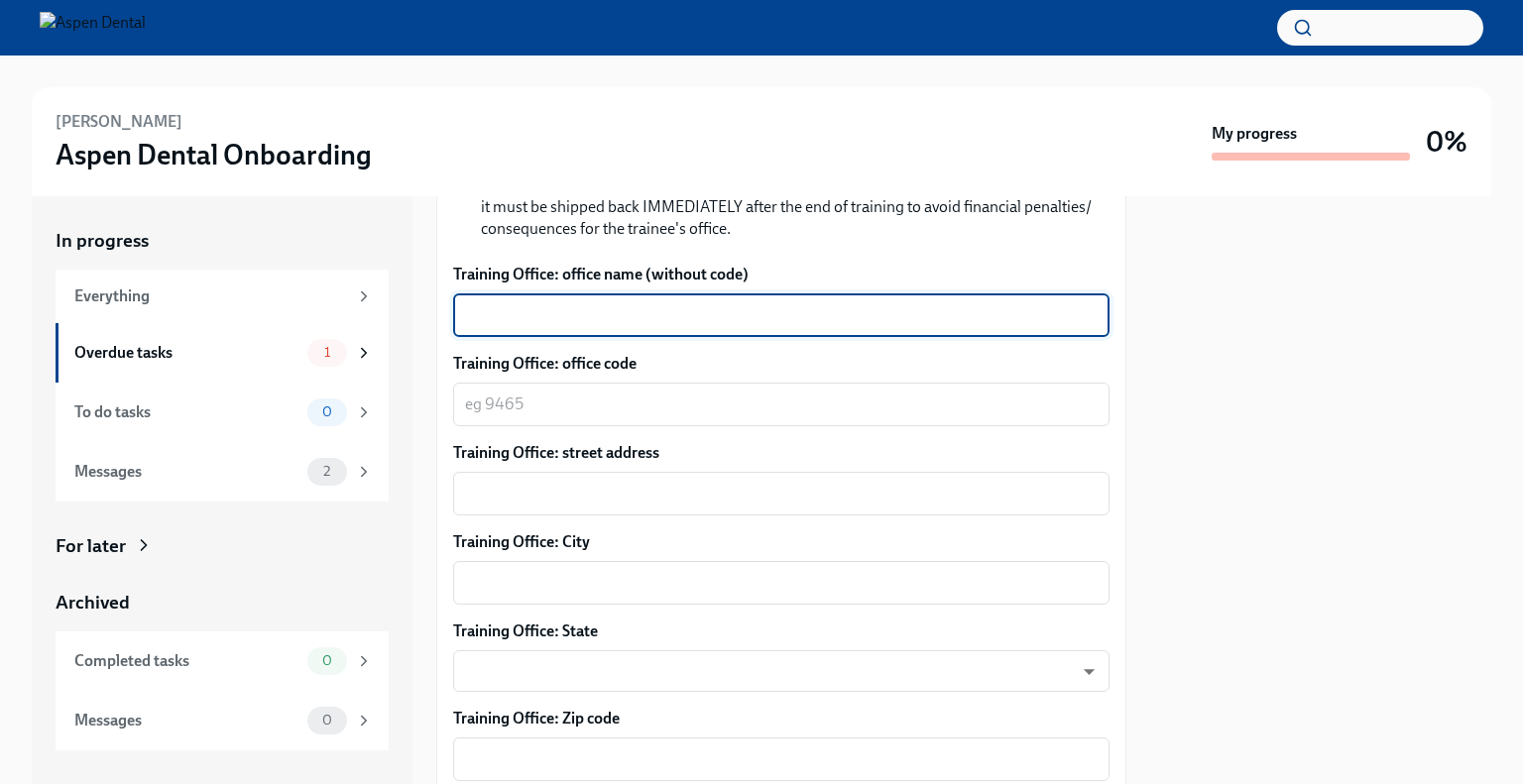click on "Training Office: office name (without code)" at bounding box center (781, 315) 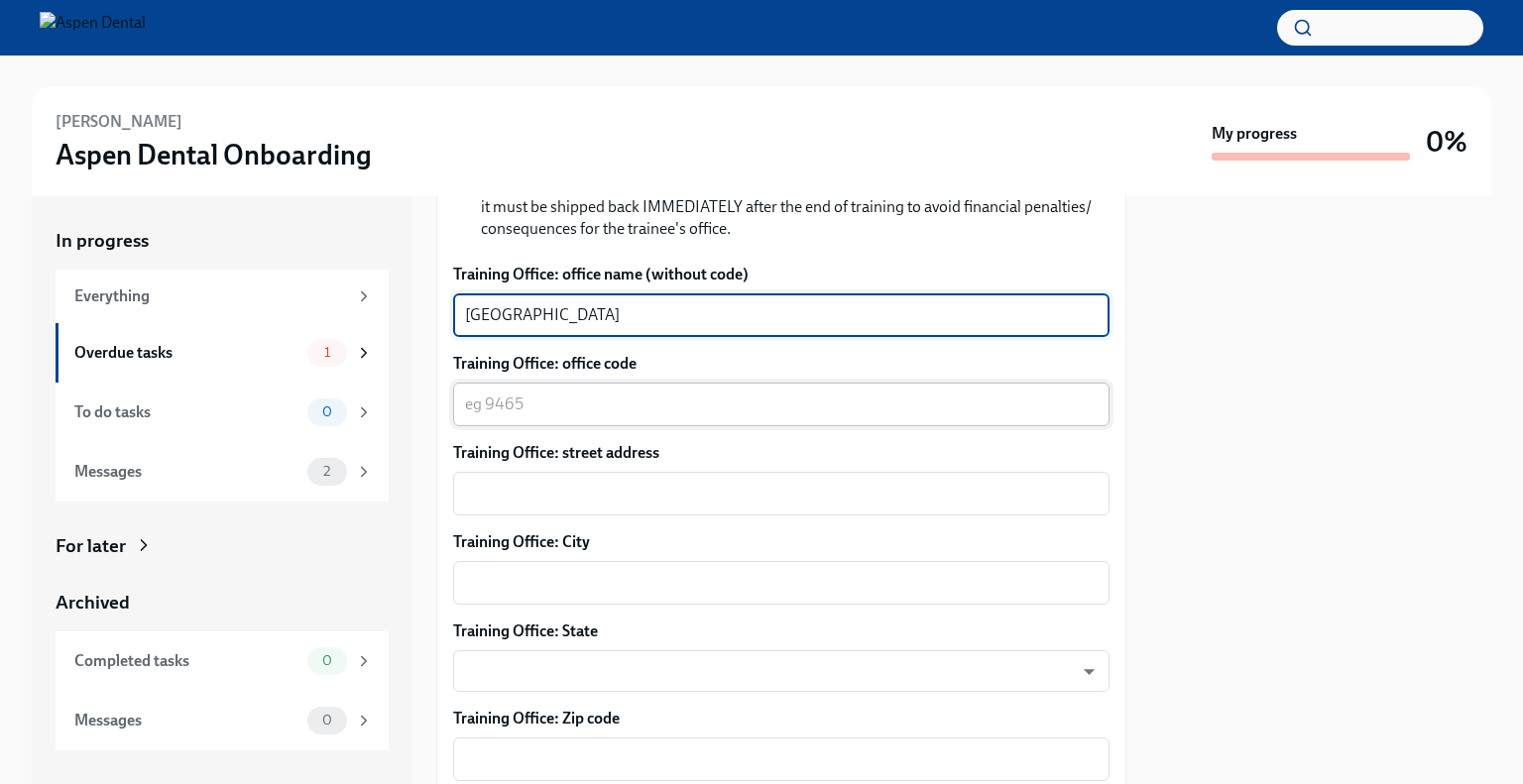 type on "[GEOGRAPHIC_DATA]" 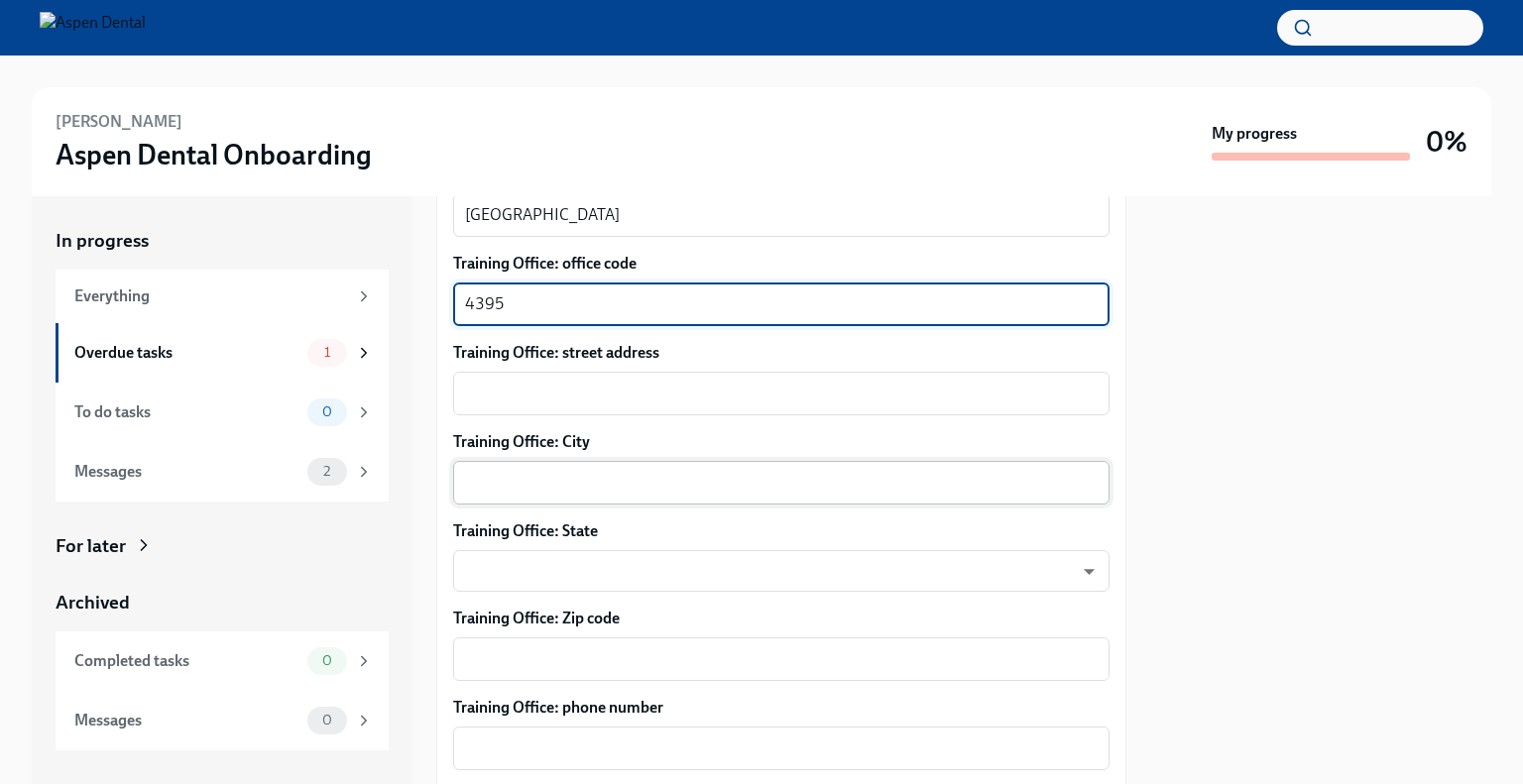 scroll, scrollTop: 977, scrollLeft: 0, axis: vertical 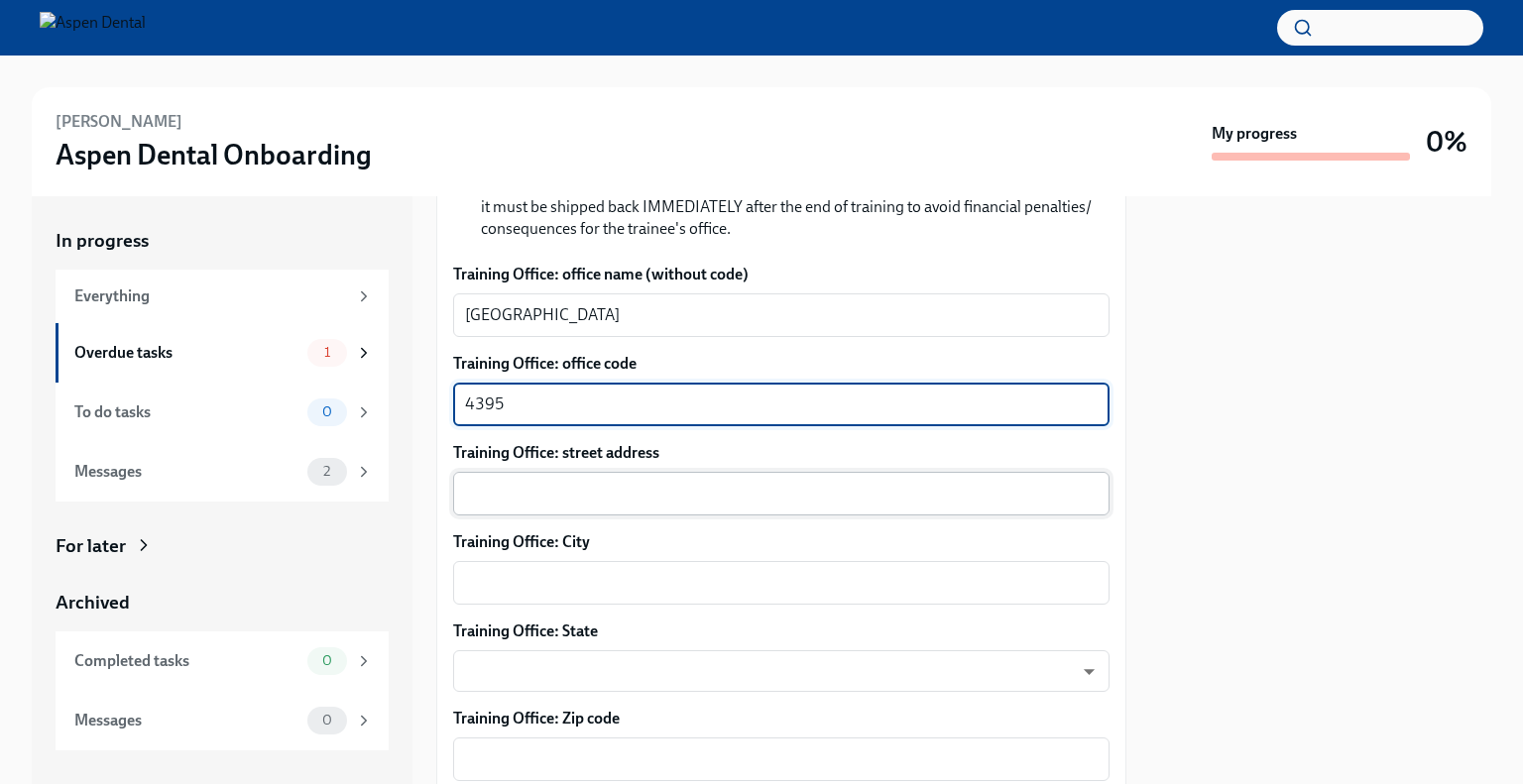 type on "4395" 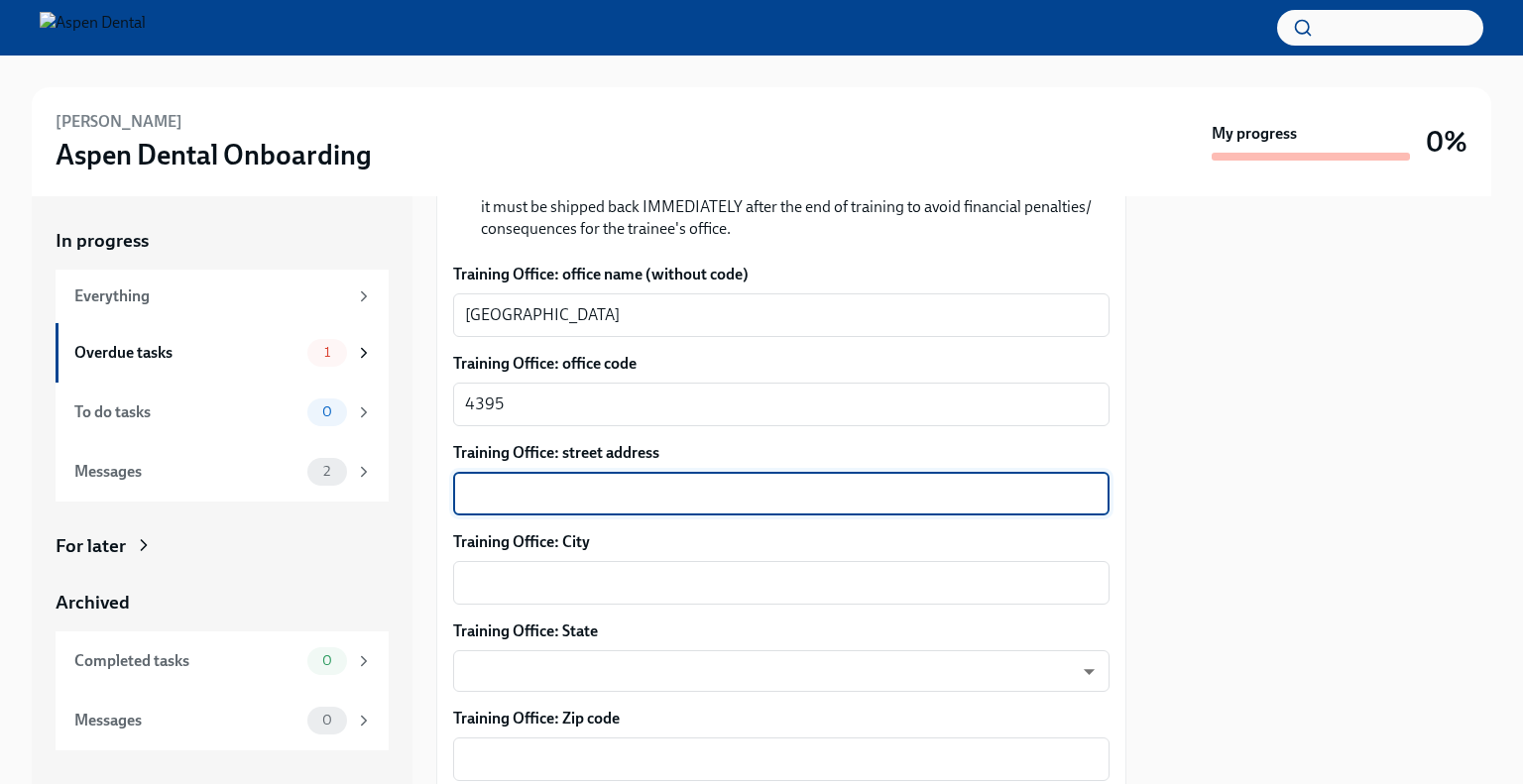 click on "Training Office: street address" at bounding box center (781, 494) 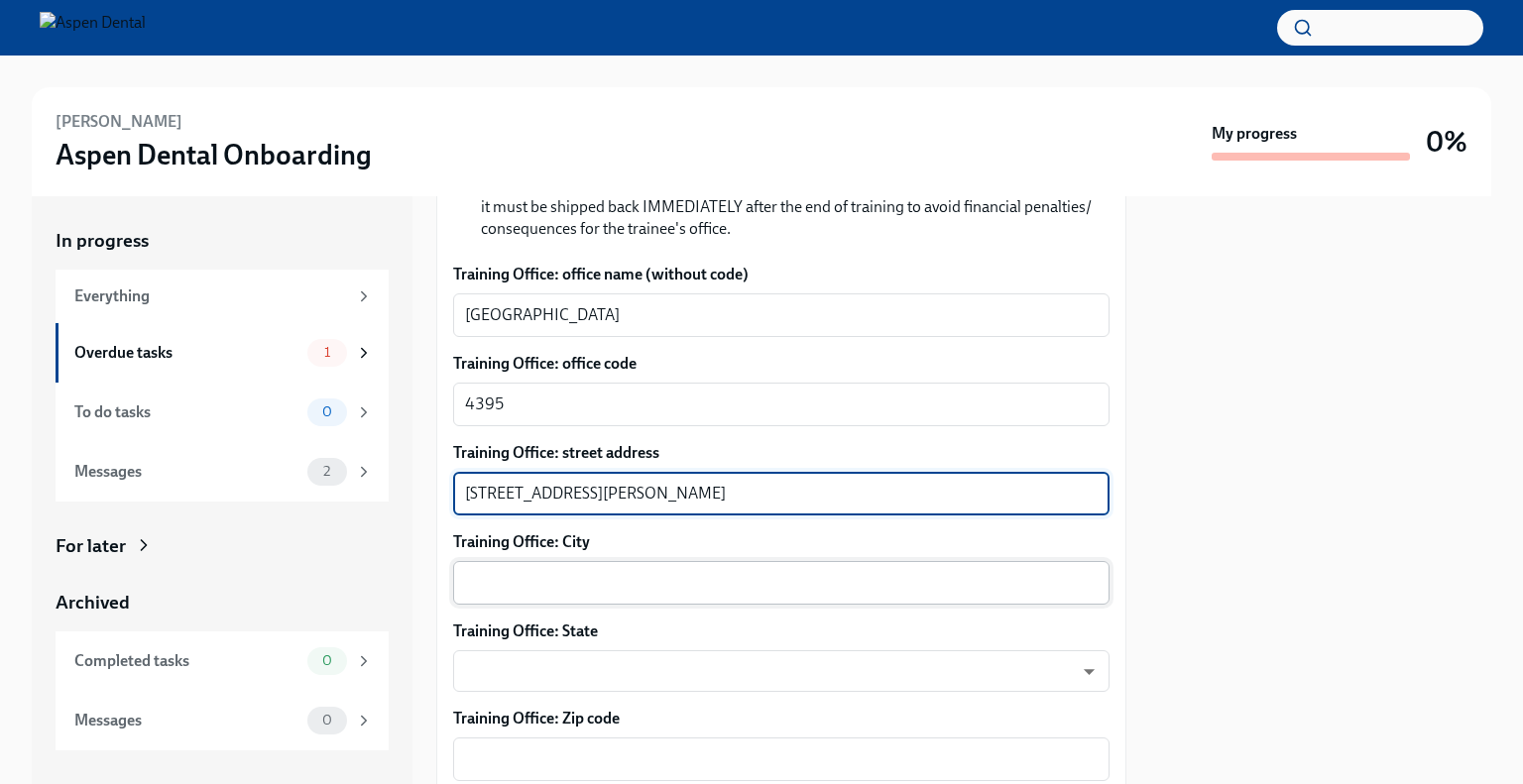 type on "[STREET_ADDRESS][PERSON_NAME]" 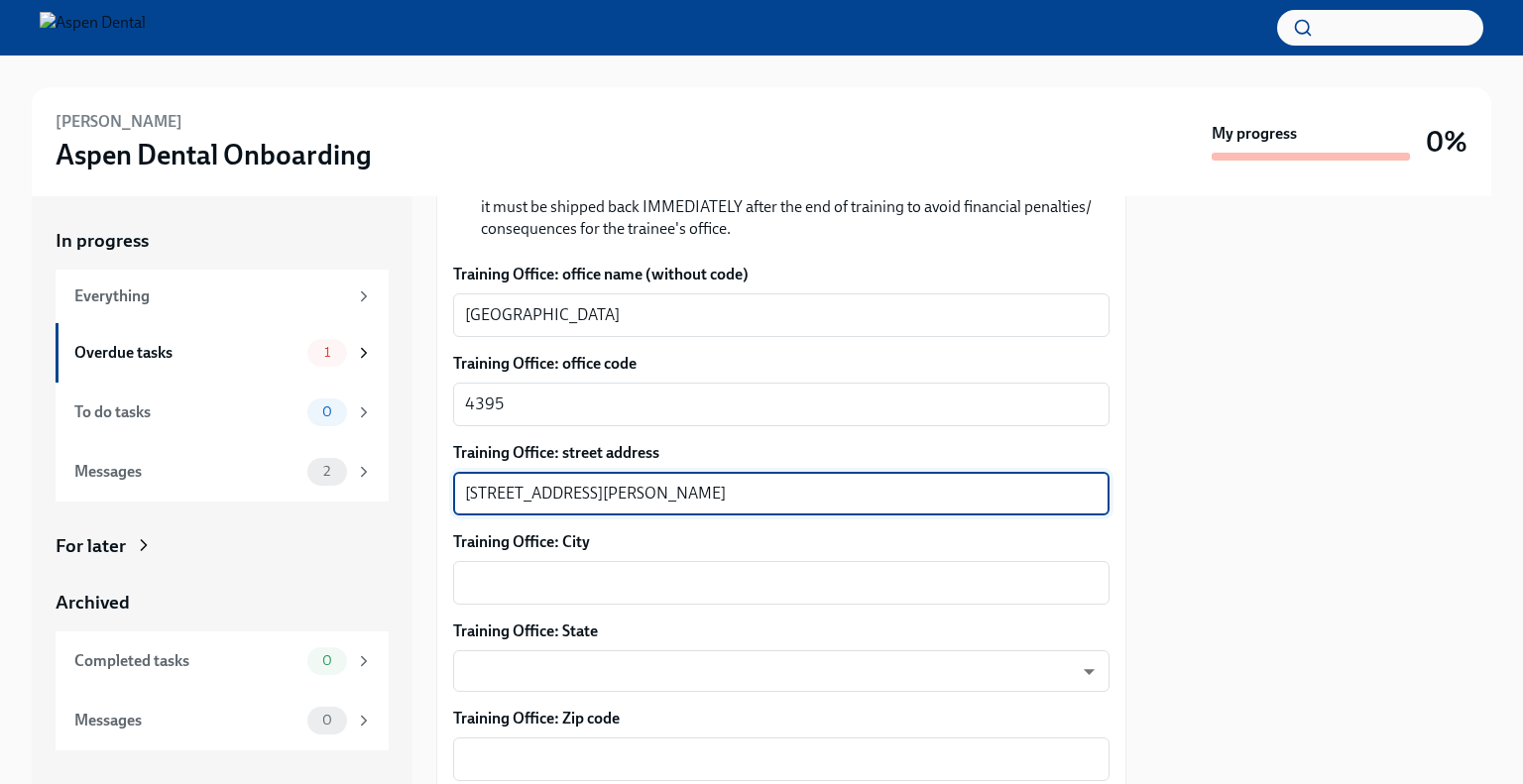 drag, startPoint x: 772, startPoint y: 495, endPoint x: 698, endPoint y: 514, distance: 76.40026 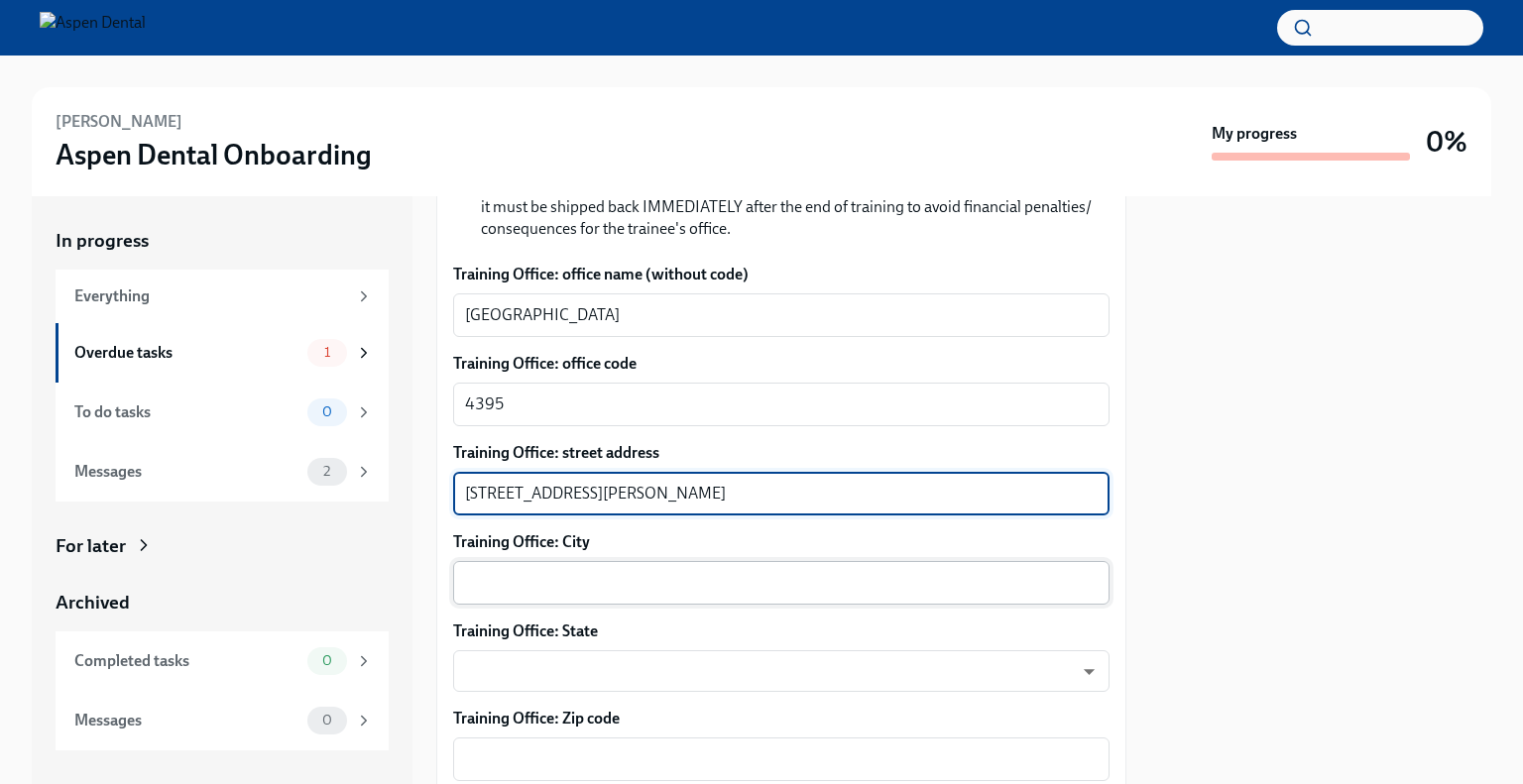 click on "x ​" at bounding box center [781, 583] 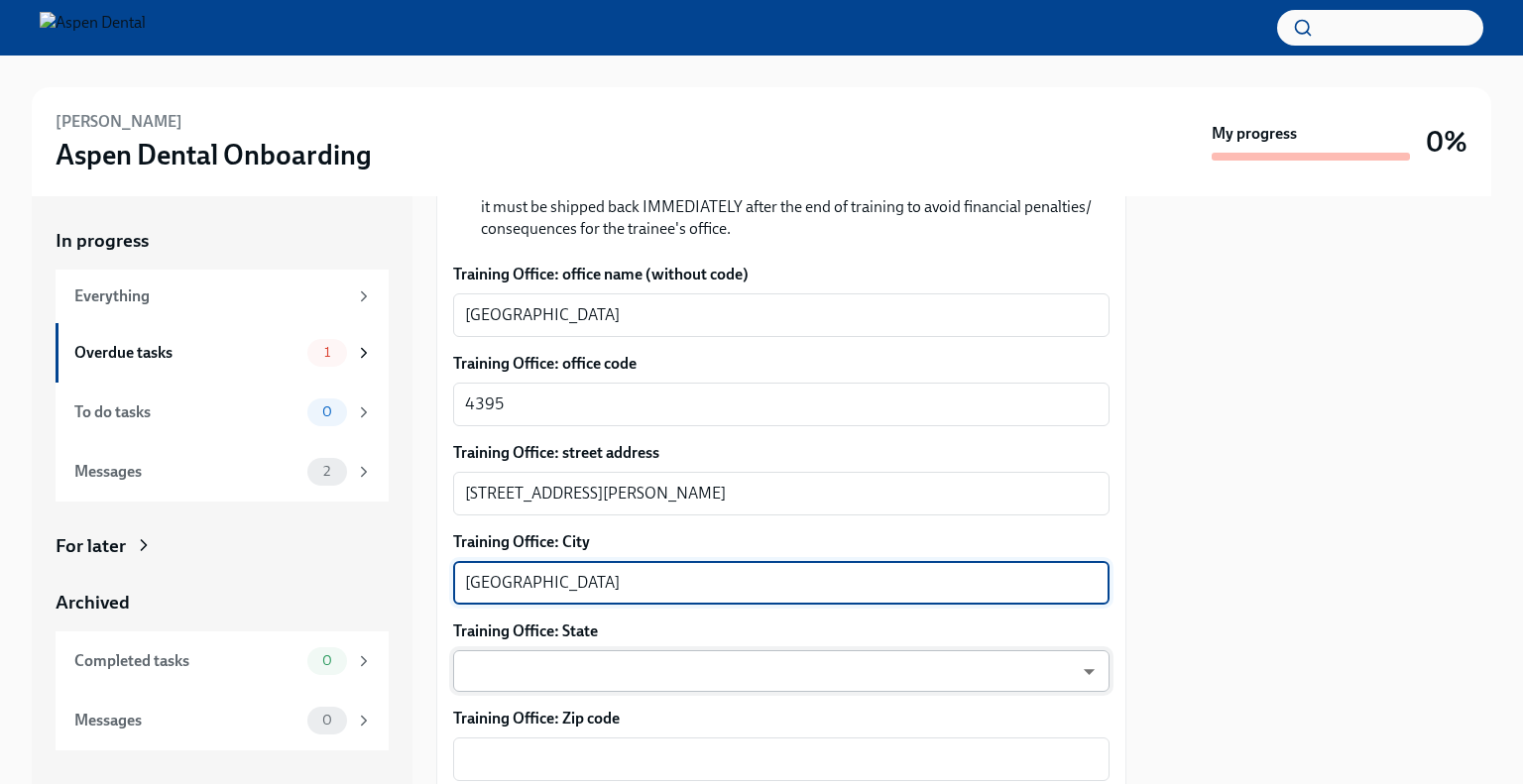type on "[GEOGRAPHIC_DATA]" 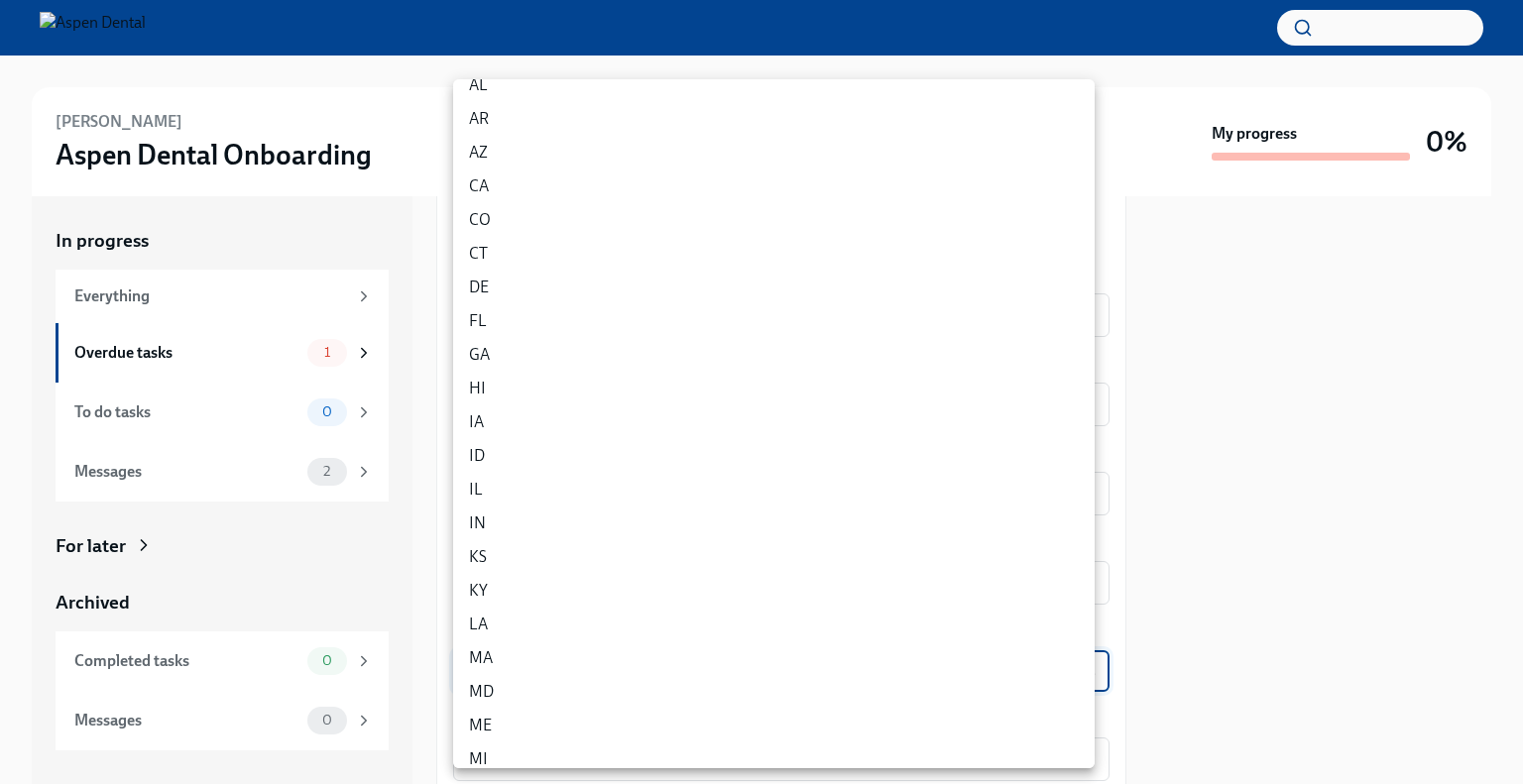 scroll, scrollTop: 99, scrollLeft: 0, axis: vertical 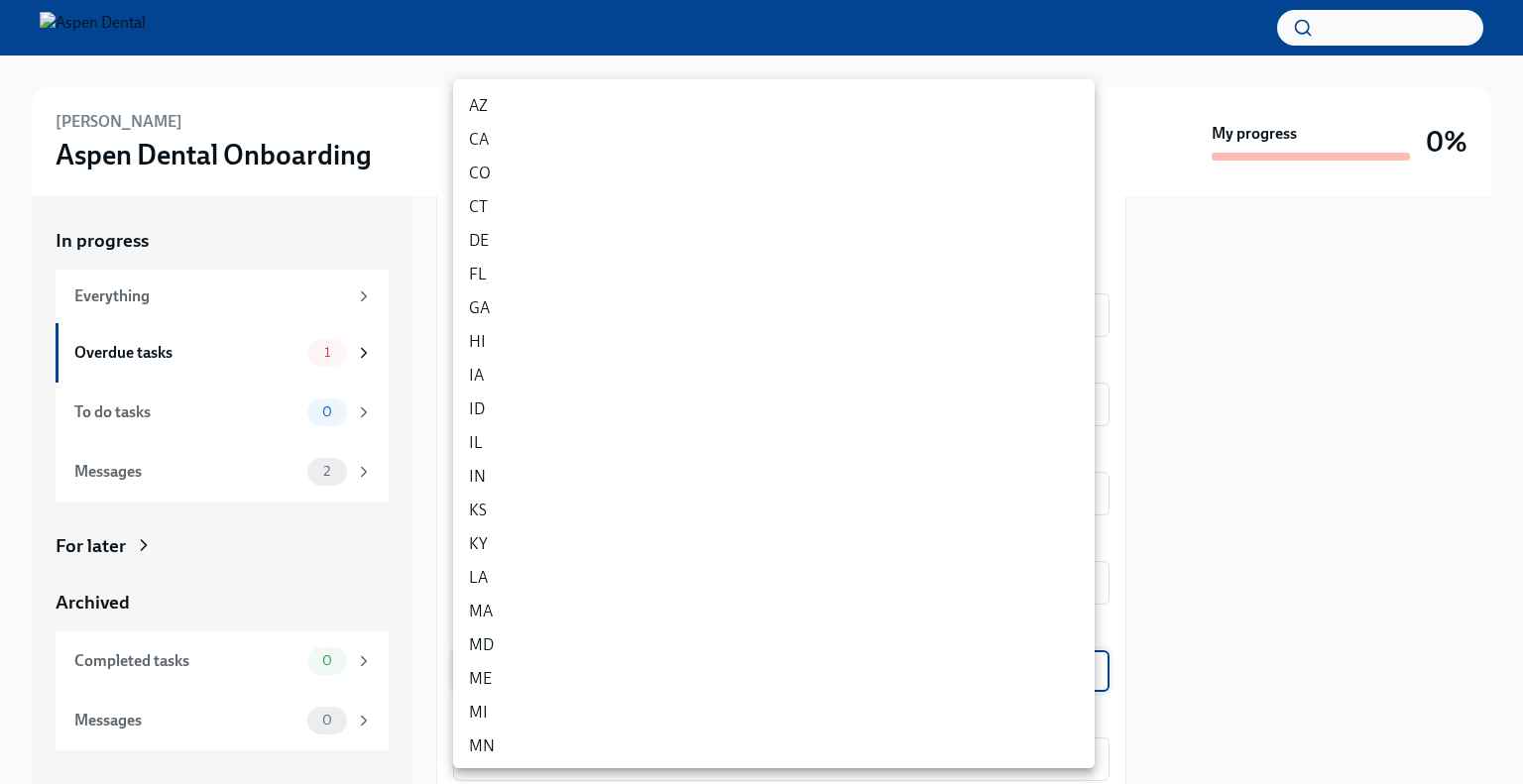 click on "KY" at bounding box center [773, 544] 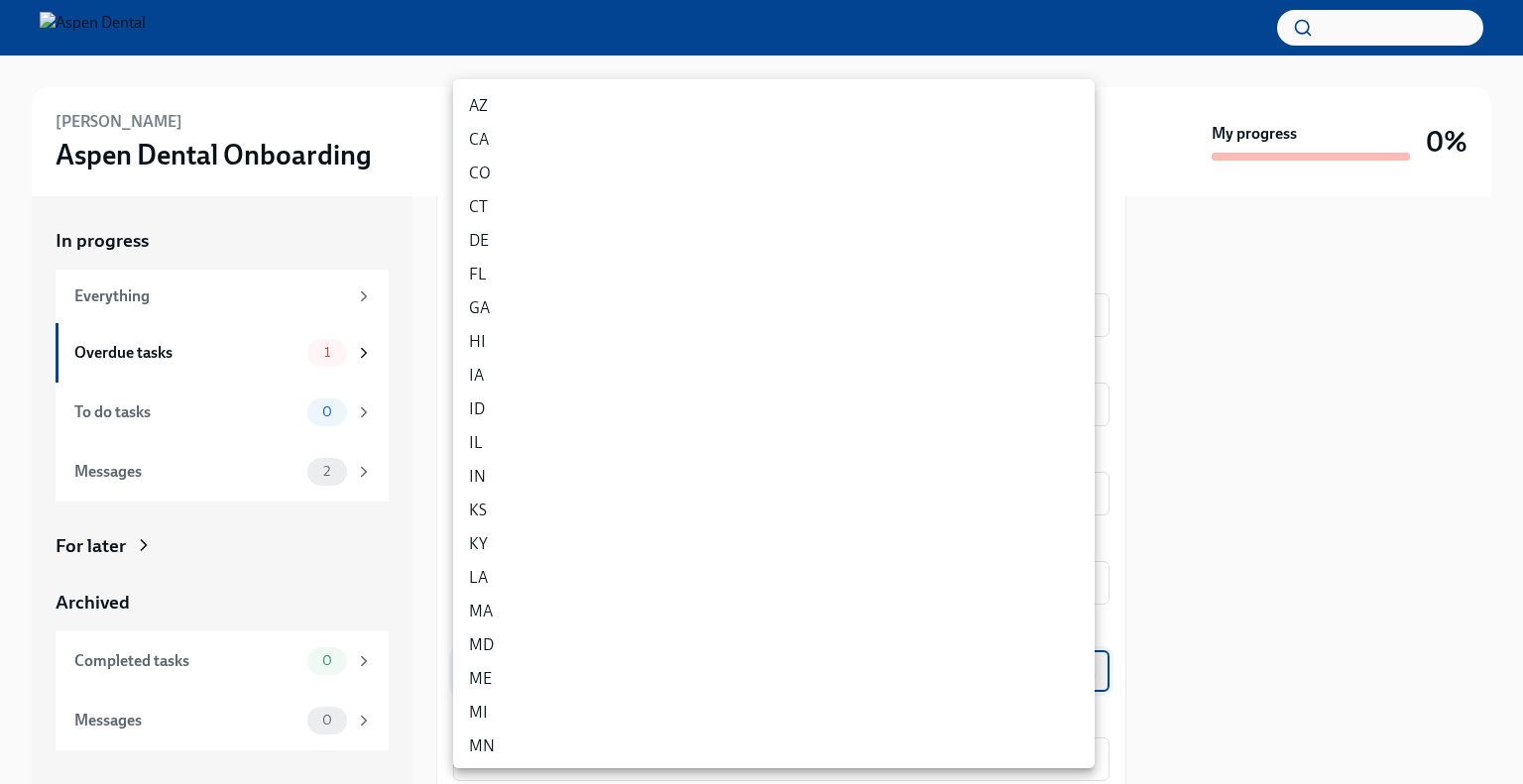 type on "_hgogPhmZ" 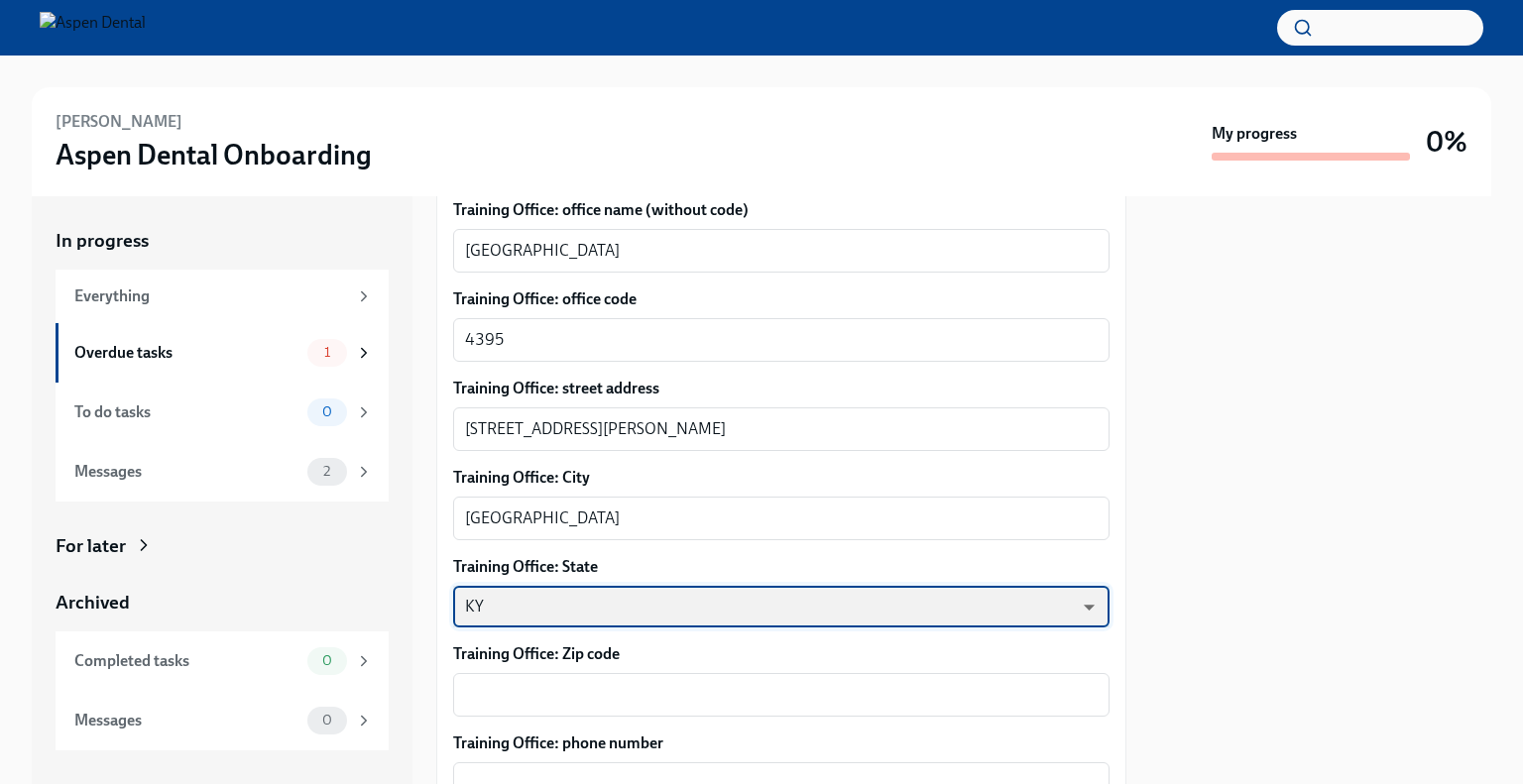 scroll, scrollTop: 1076, scrollLeft: 0, axis: vertical 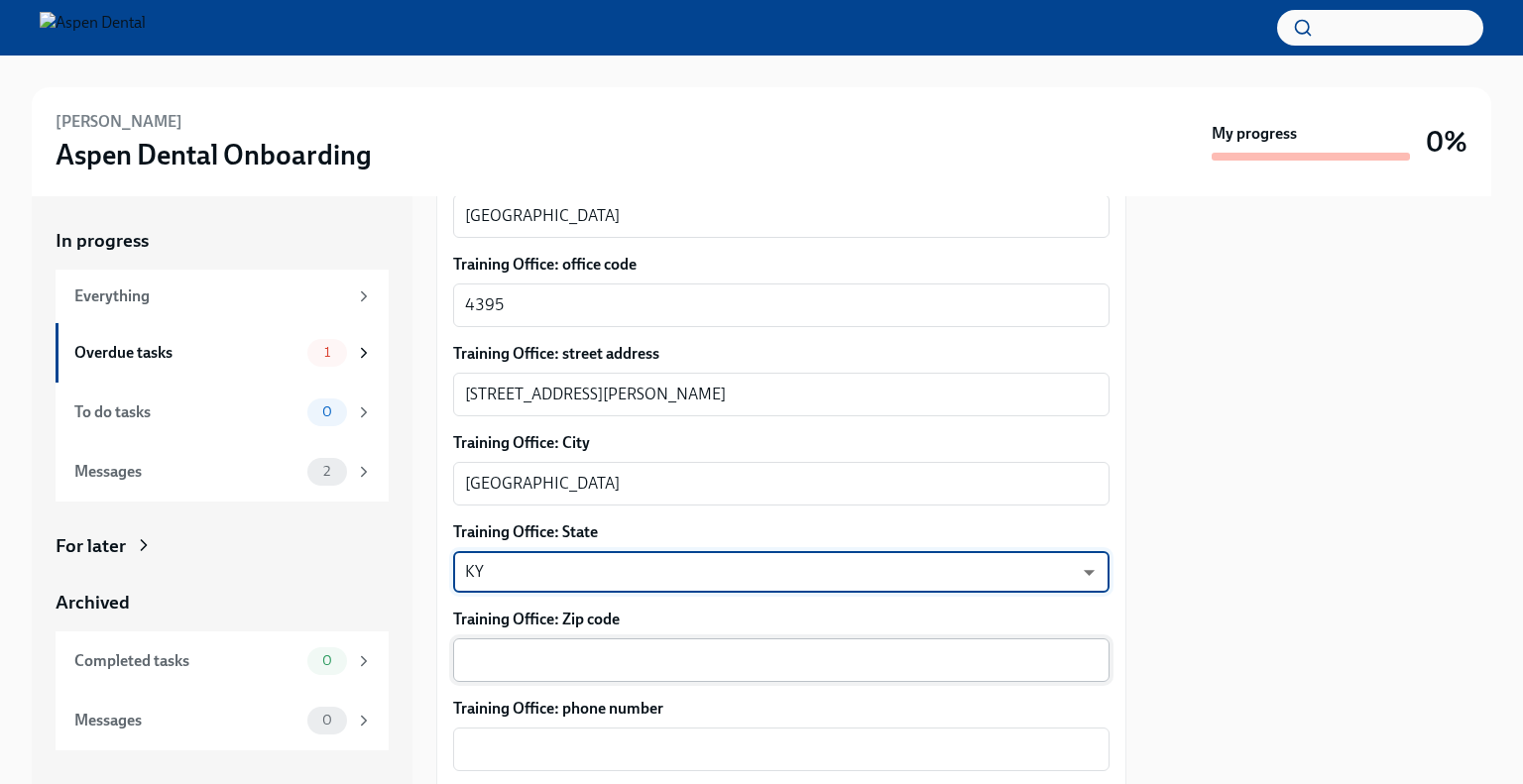 click on "Training Office: Zip code" at bounding box center [781, 660] 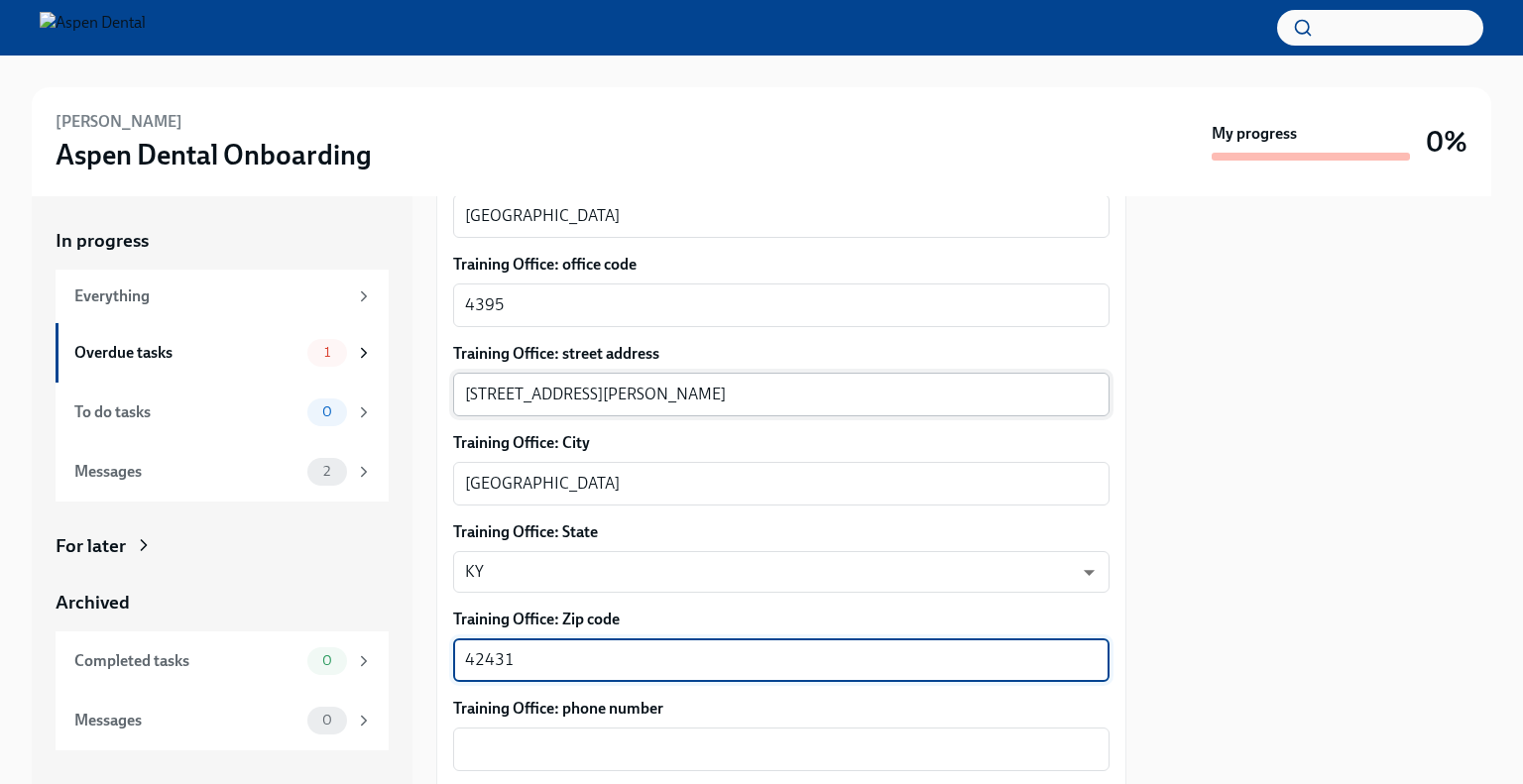 type on "42431" 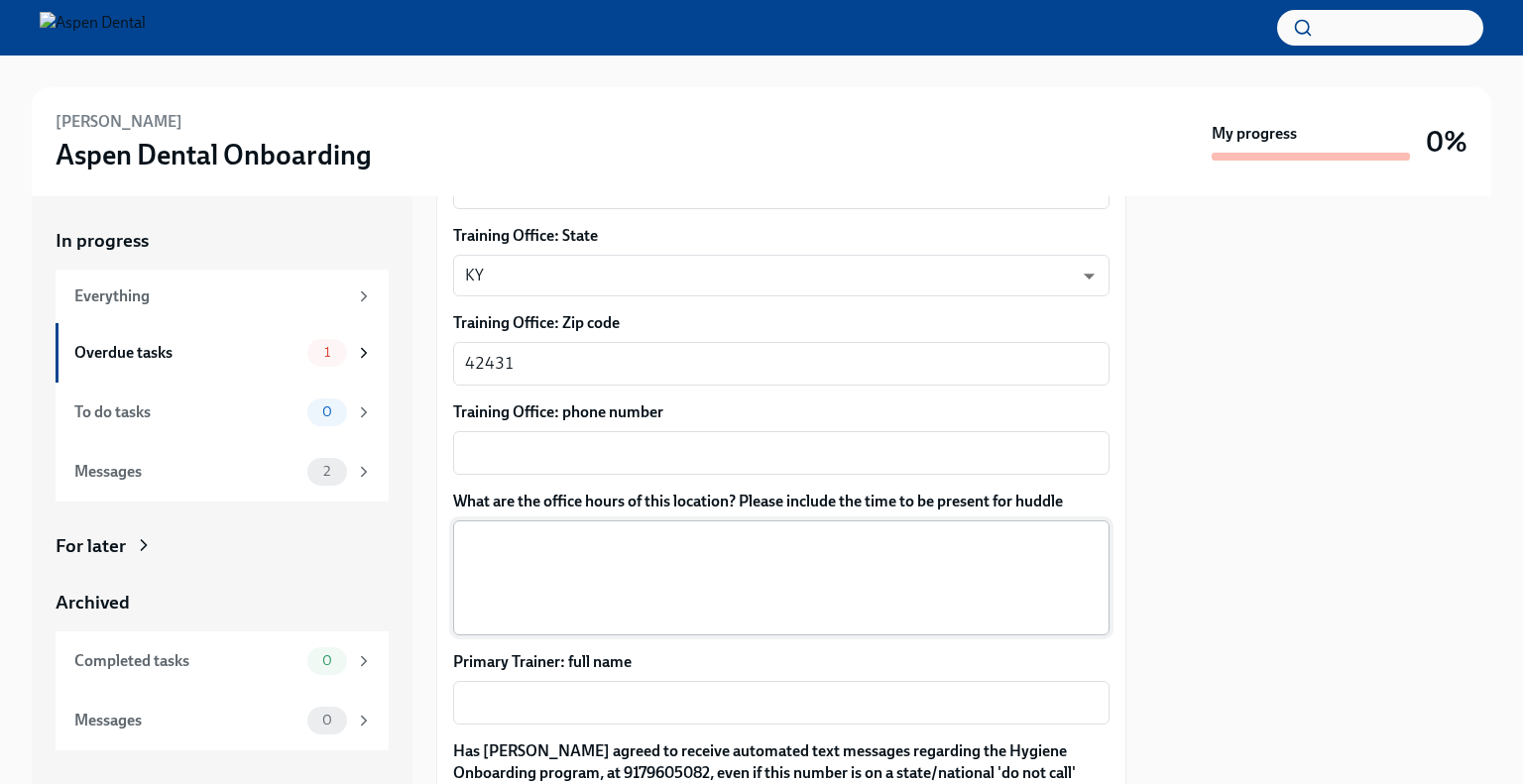 scroll, scrollTop: 1374, scrollLeft: 0, axis: vertical 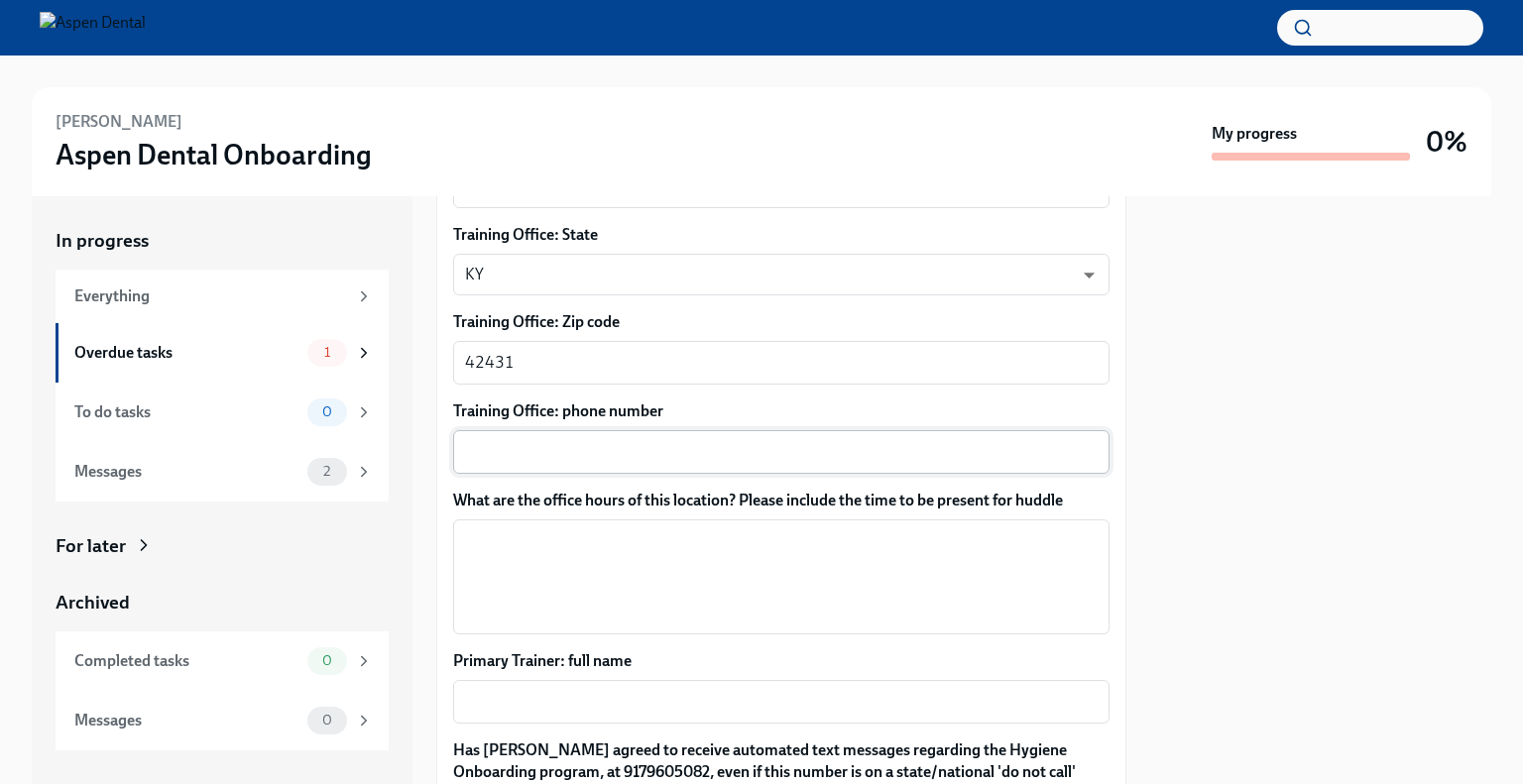 type on "[STREET_ADDRESS][PERSON_NAME]" 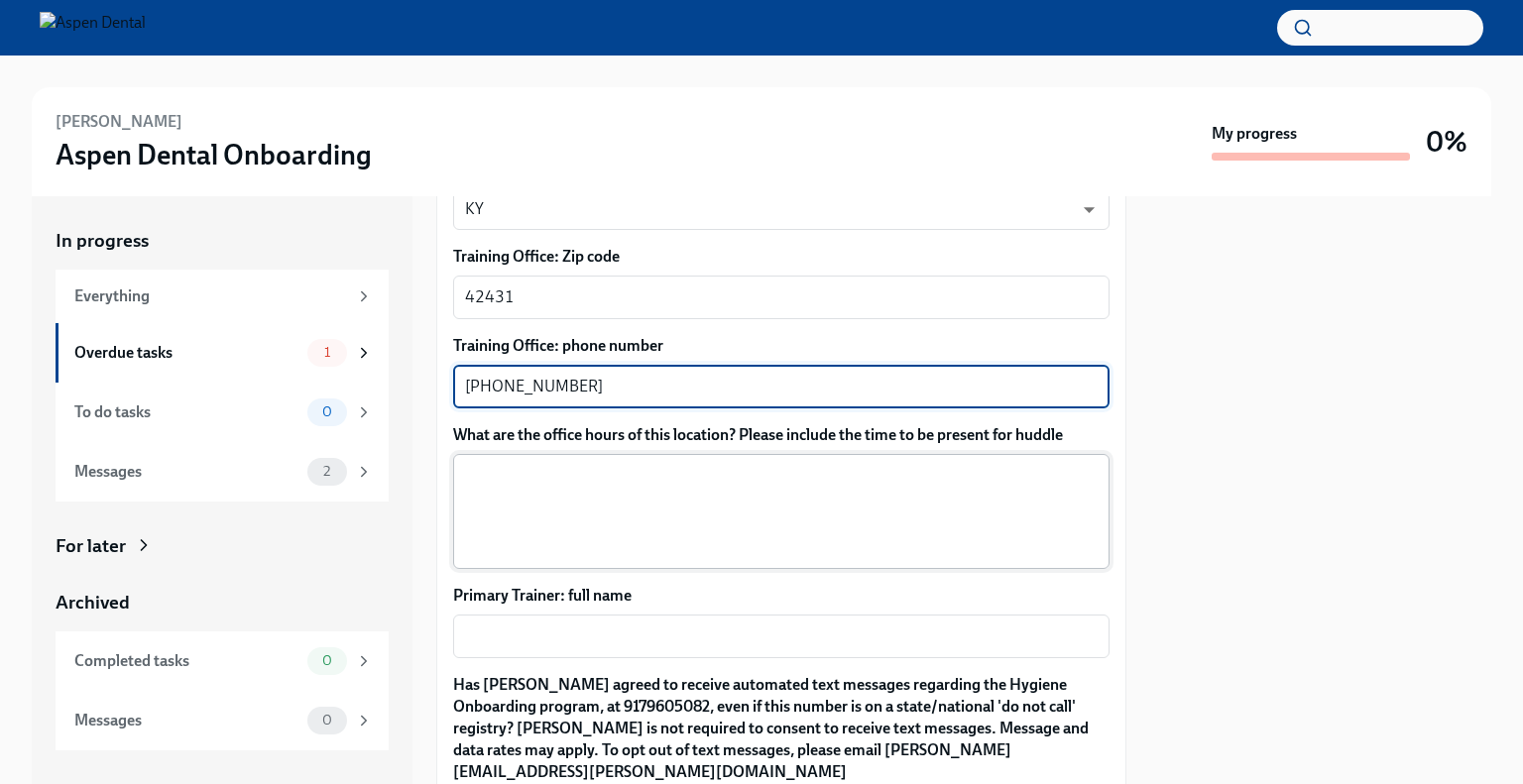 scroll, scrollTop: 1473, scrollLeft: 0, axis: vertical 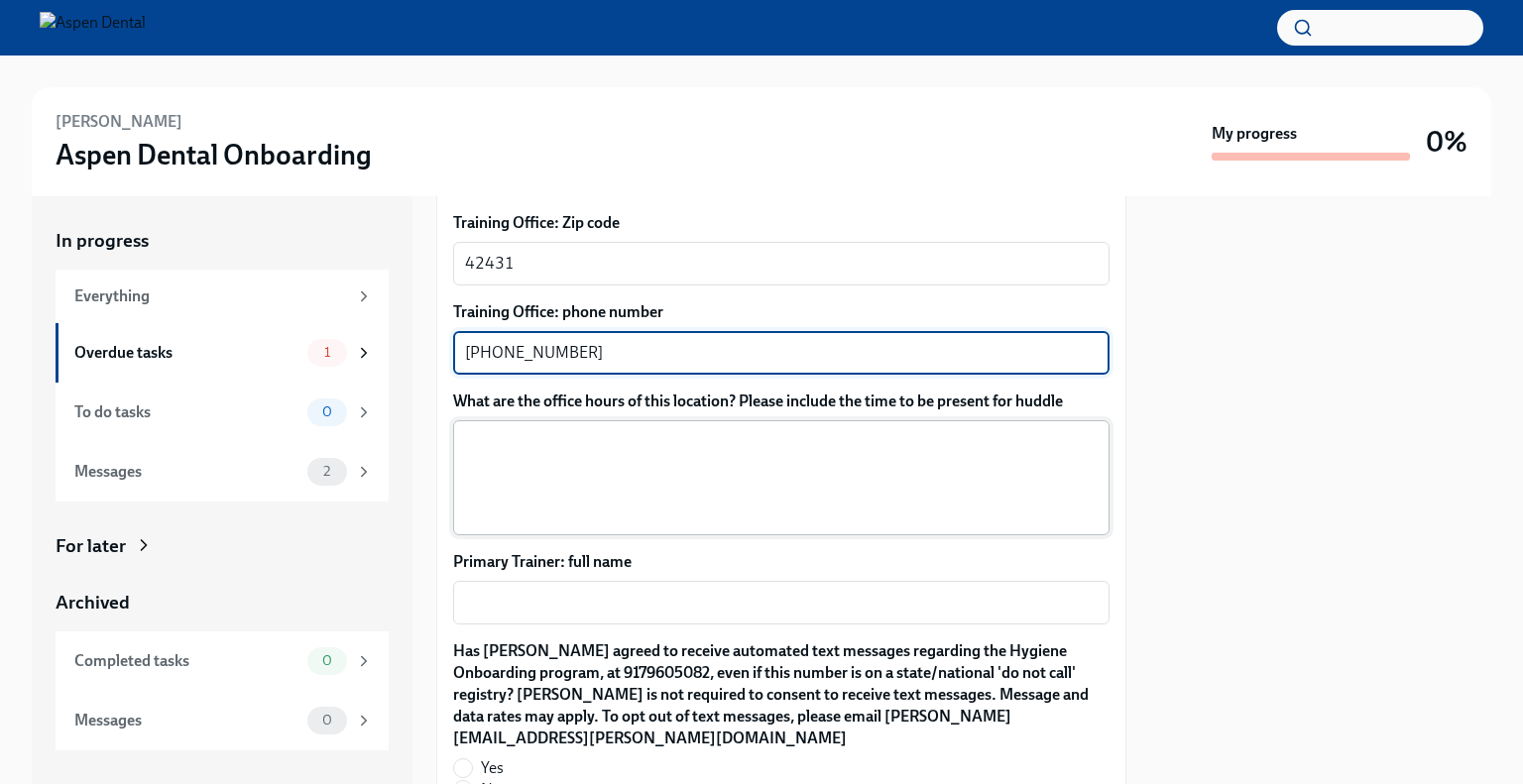 type on "[PHONE_NUMBER]" 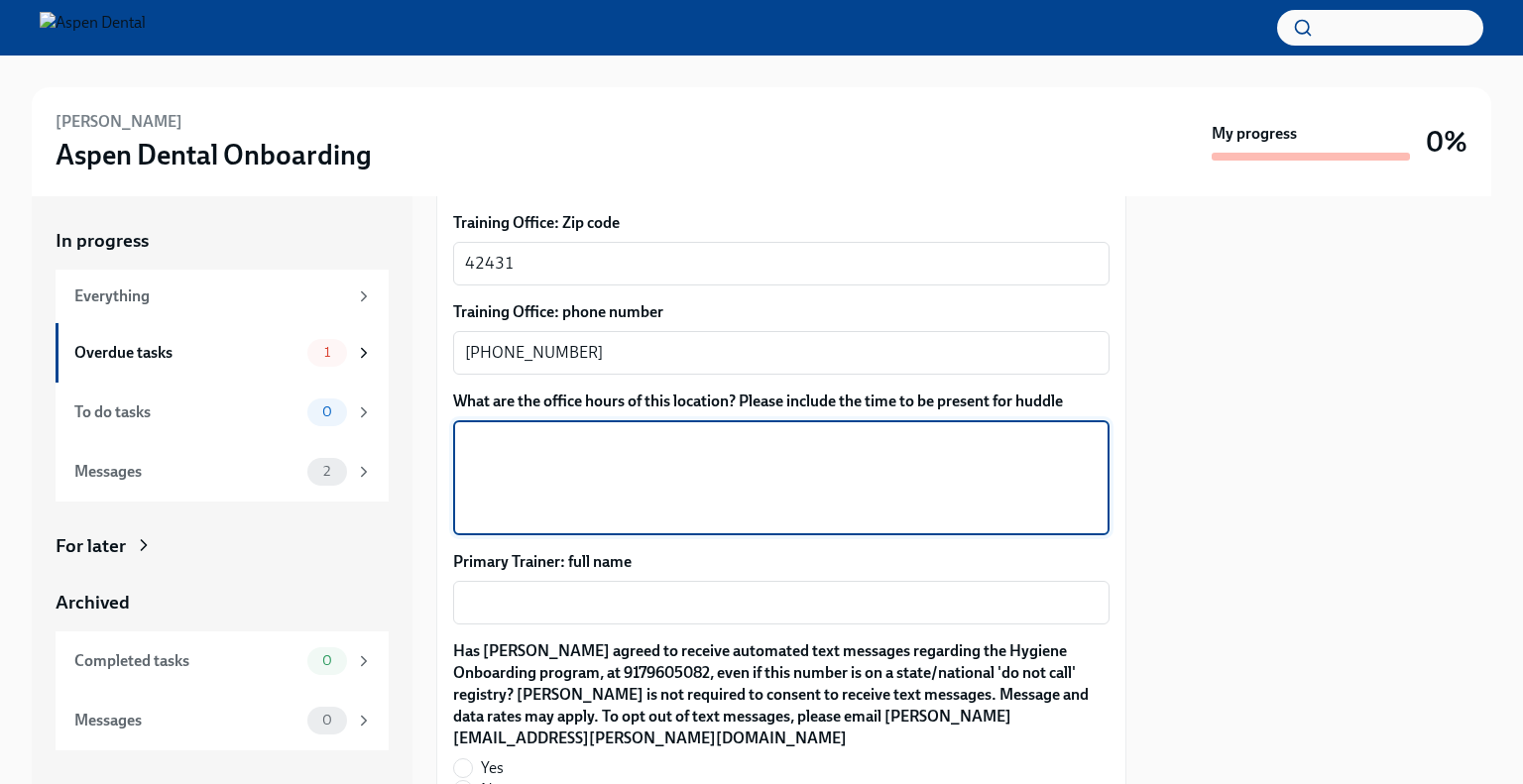 click on "What are the office hours of this location? Please include the time to be present for huddle" at bounding box center (781, 478) 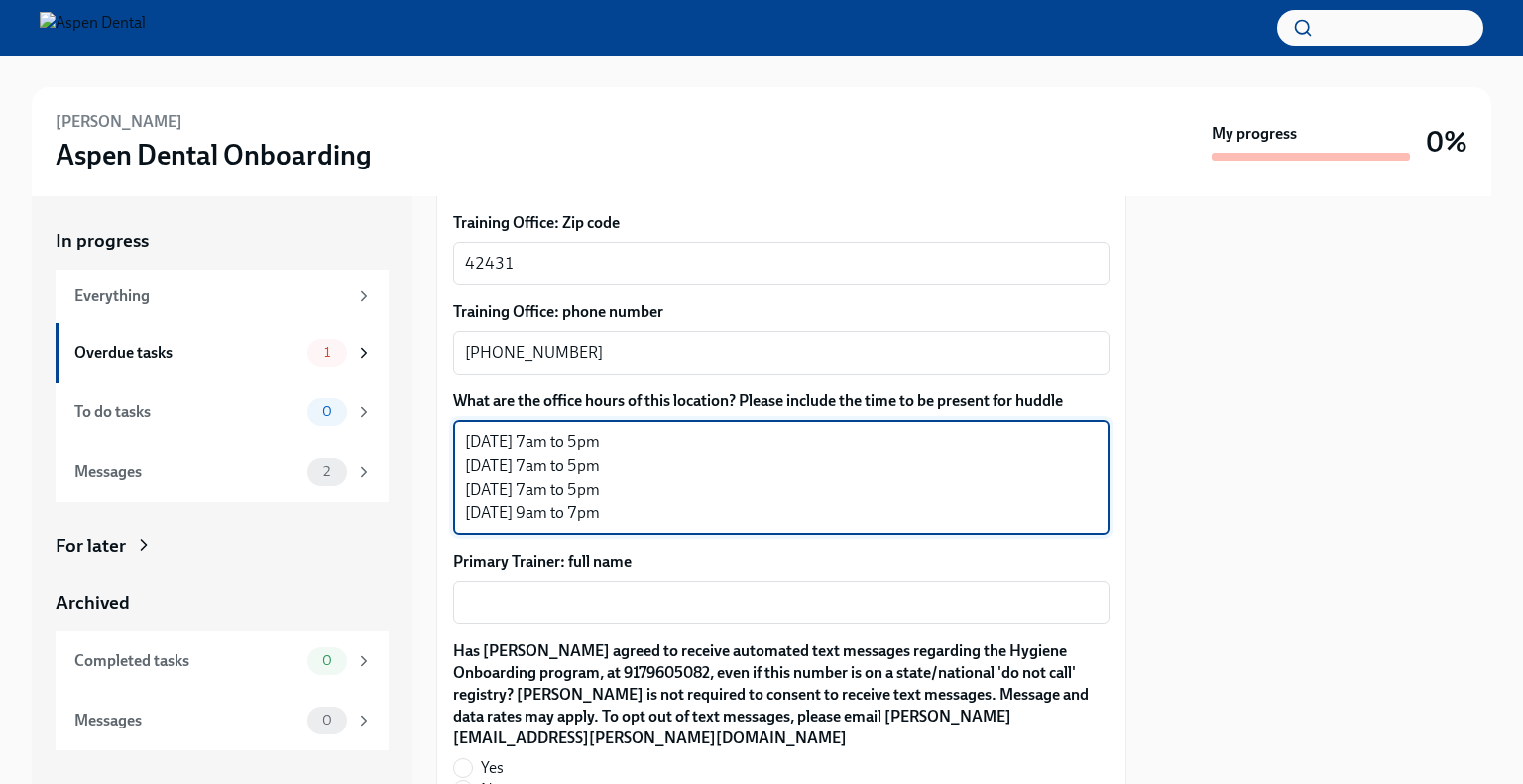 click on "[DATE] 7am to 5pm
[DATE] 7am to 5pm
[DATE] 7am to 5pm
[DATE] 9am to 7pm" at bounding box center [781, 478] 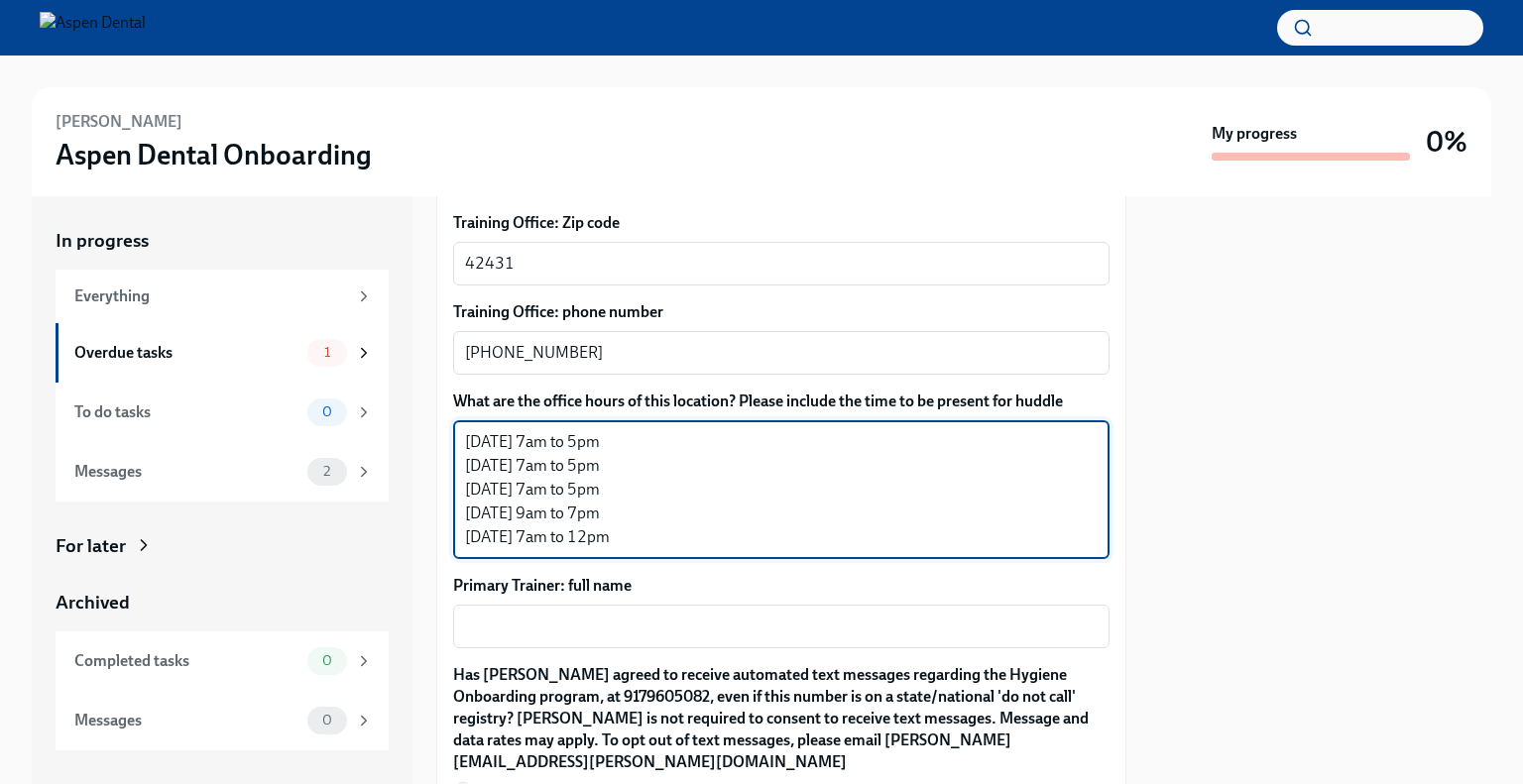 type on "[DATE] 7am to 5pm
[DATE] 7am to 5pm
[DATE] 7am to 5pm
[DATE] 9am to 7pm
[DATE] 7am to 12pm" 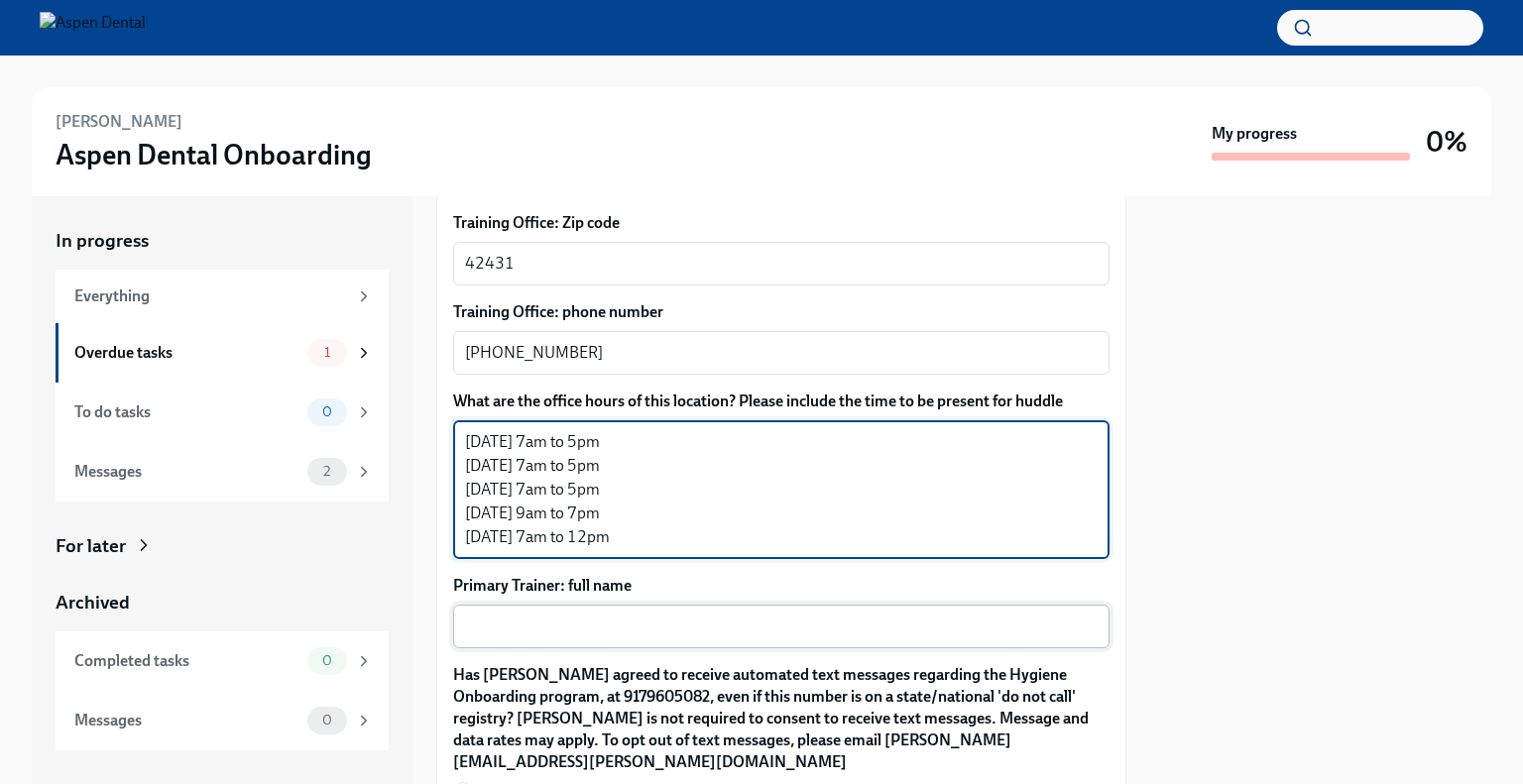 click on "Primary Trainer: full name" at bounding box center (781, 626) 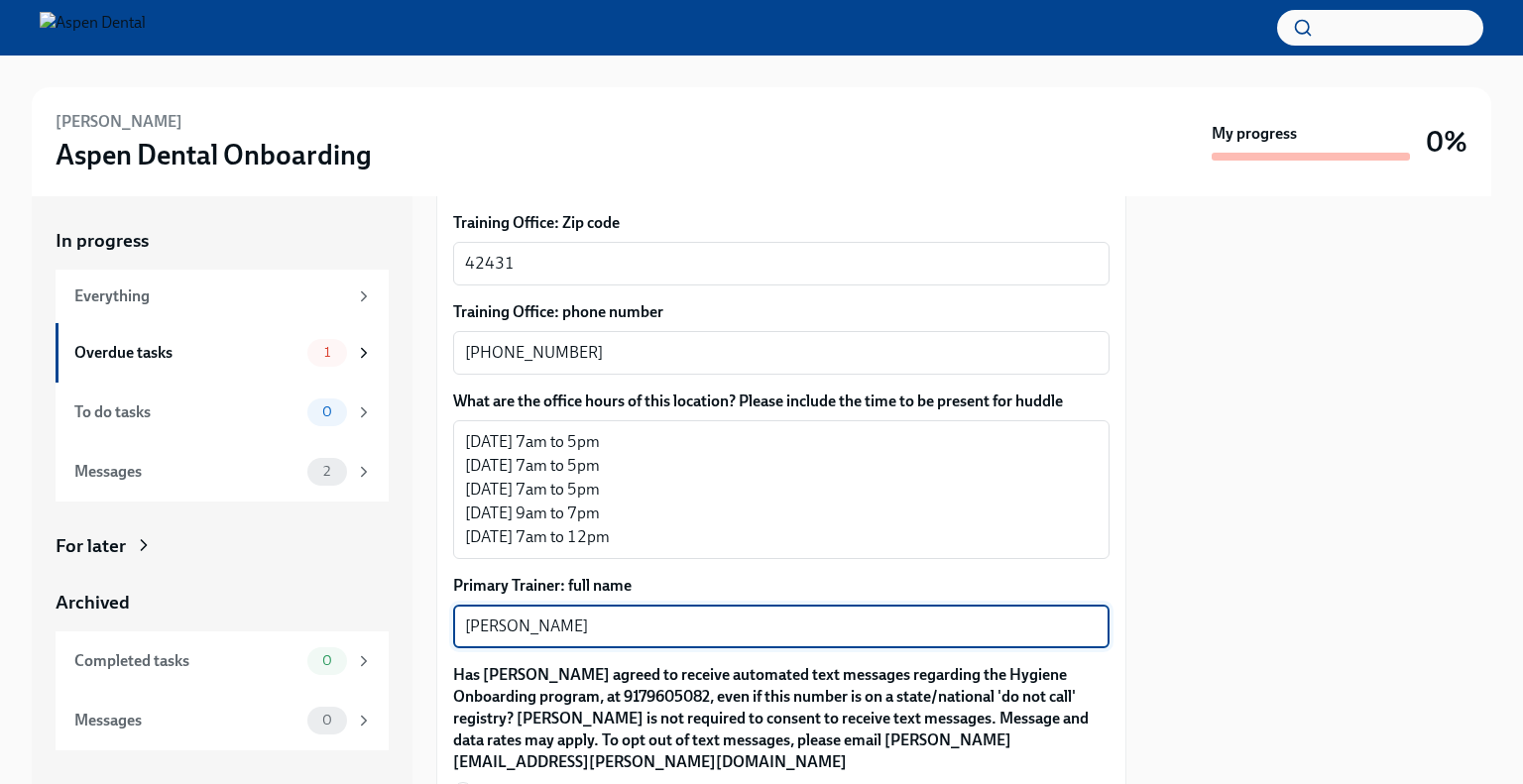 type on "[PERSON_NAME]" 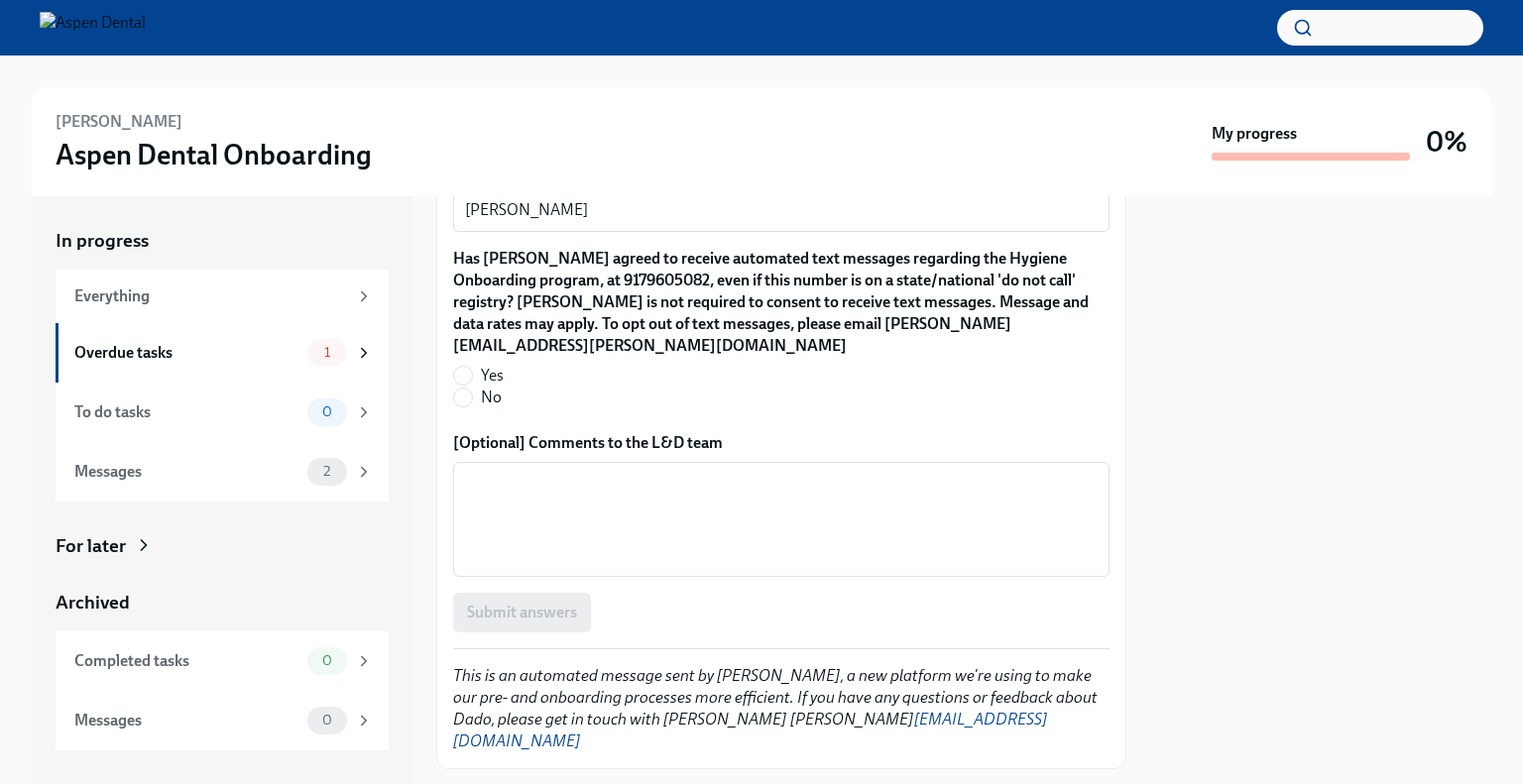 scroll, scrollTop: 1893, scrollLeft: 0, axis: vertical 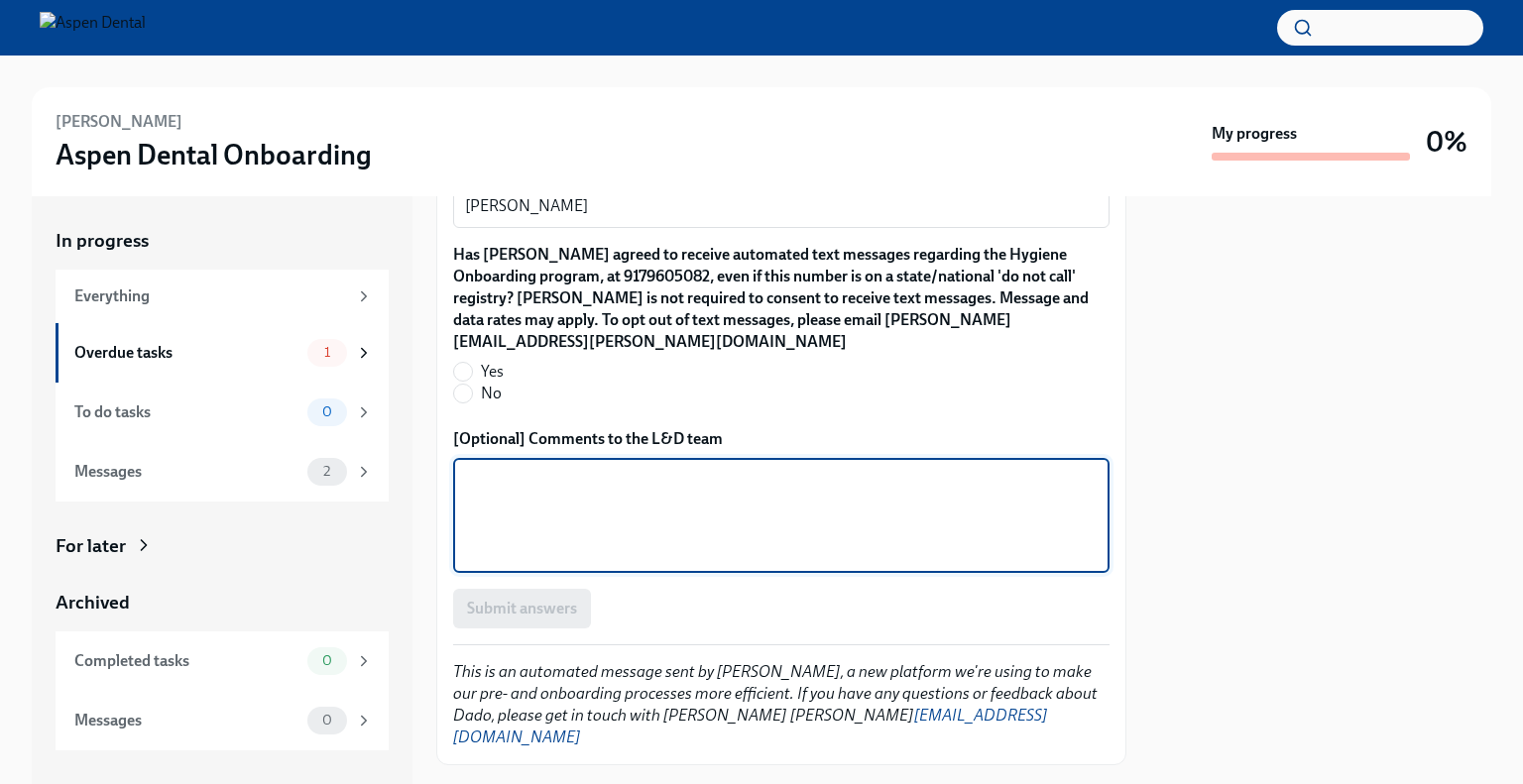 click on "[Optional] Comments to the L&D team" at bounding box center (781, 515) 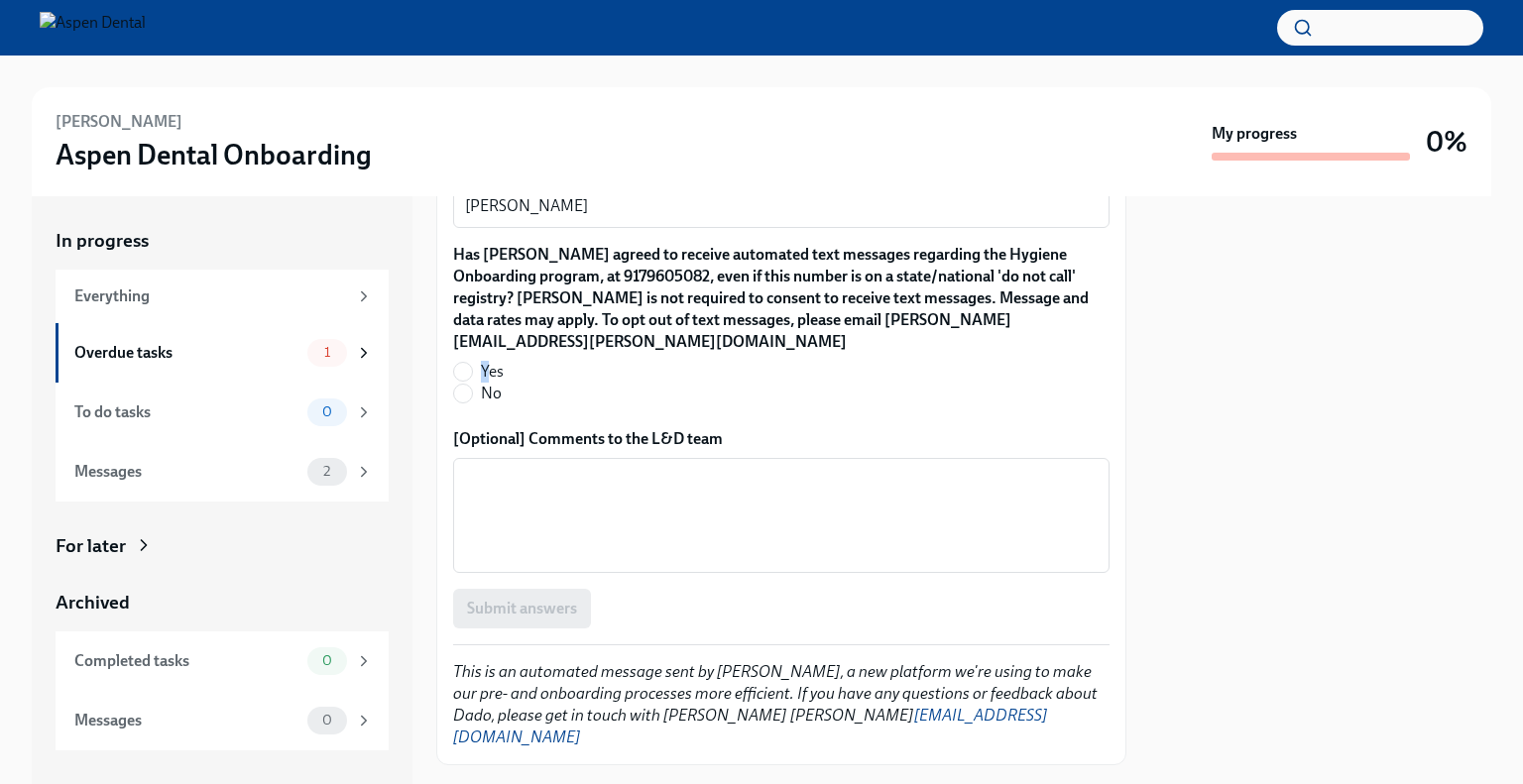 click on "Yes" at bounding box center [492, 372] 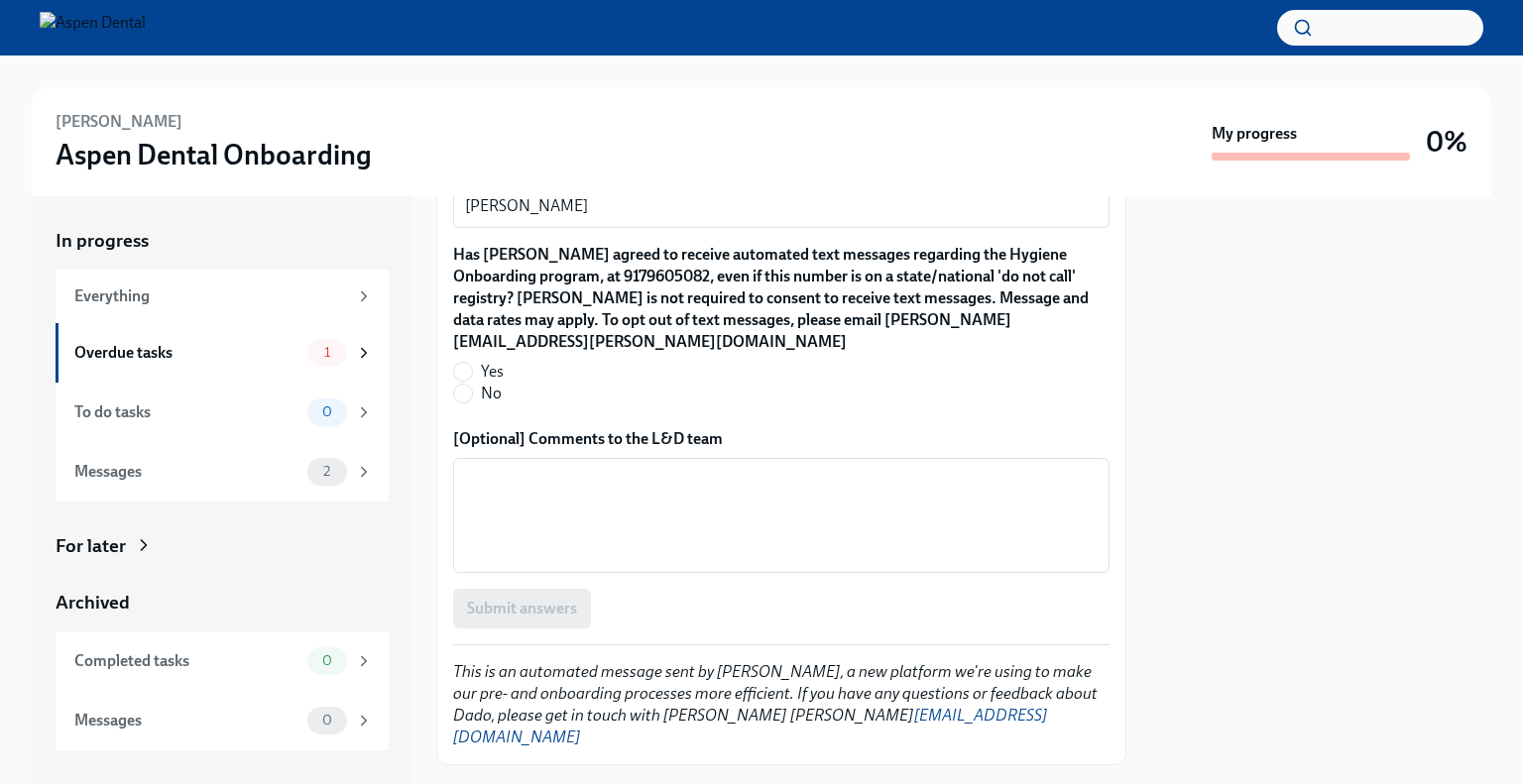 click on "Please provide a few extra details so we can
register [PERSON_NAME] for their virtual onboarding
tailor the info [PERSON_NAME] sends to them about their training
order their new hire kit to be delivered to the right place
We asked [PERSON_NAME] for this info, but they've not had the chance to provide it yet. The training details are scheduled to be sent to [PERSON_NAME] 1 week before their startdate. Please provide the info requested below ahead of that point. Here's a reminder of the key details about this new hire:
New hire name:  [PERSON_NAME]
Job title:  Hygienist
Office location:  [STREET_ADDRESS] - Aspen
Time type:  Full time
Start date:  [DATE]
Personal email:  [DOMAIN_NAME][EMAIL_ADDRESS][DOMAIN_NAME]
Phone:  [PHONE_NUMBER] Which training cohort should [PERSON_NAME] join? [DATE] 2nnjn7y1B ​ When will their training end? (MM/DD/YYYY) [DATE] x ​ What's their first working day in their home office? [DATE] x ​ Laptop and Connection: Does your office have a designated computer for virtual sessions? x" at bounding box center (781, -407) 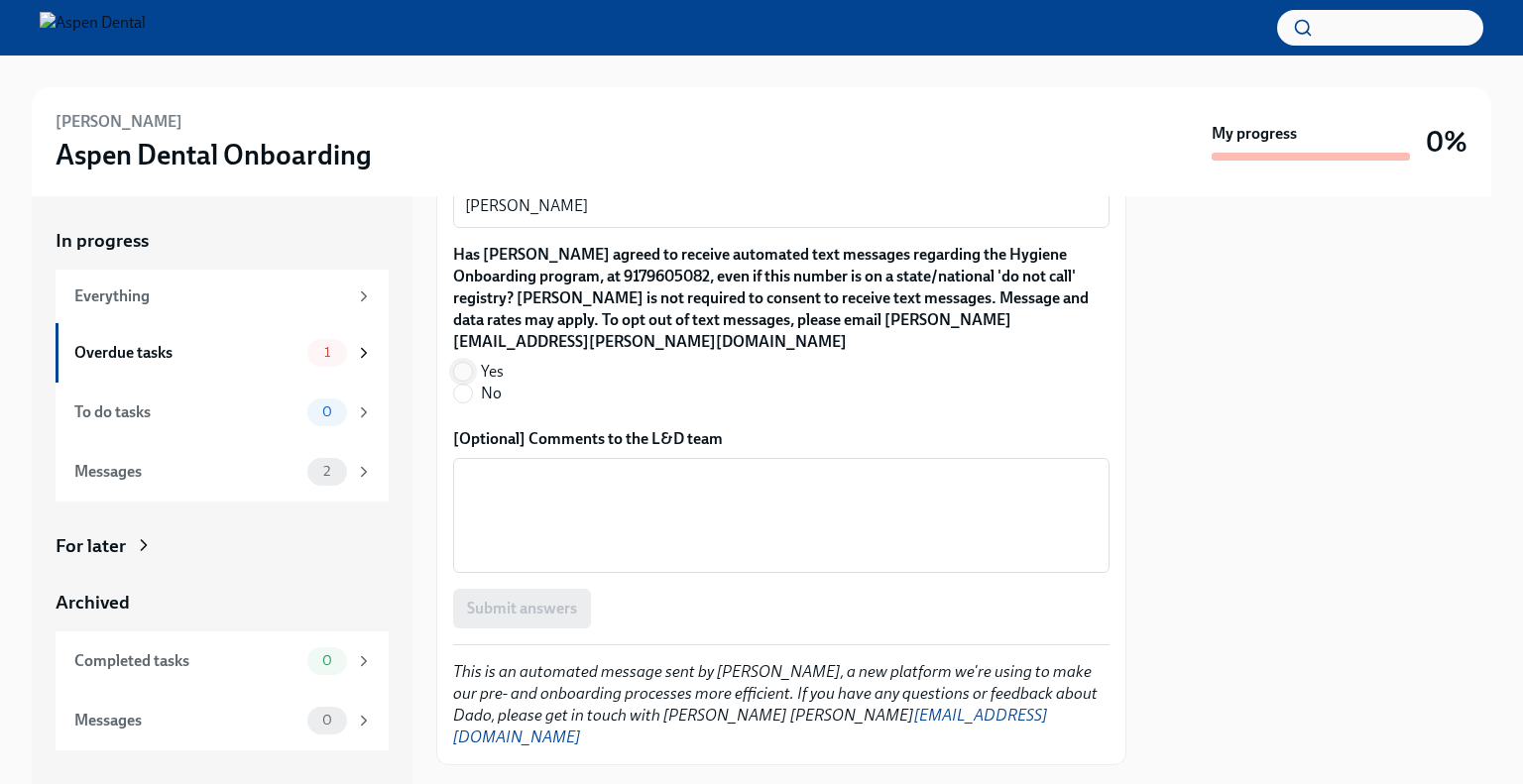 click on "Yes" at bounding box center (463, 372) 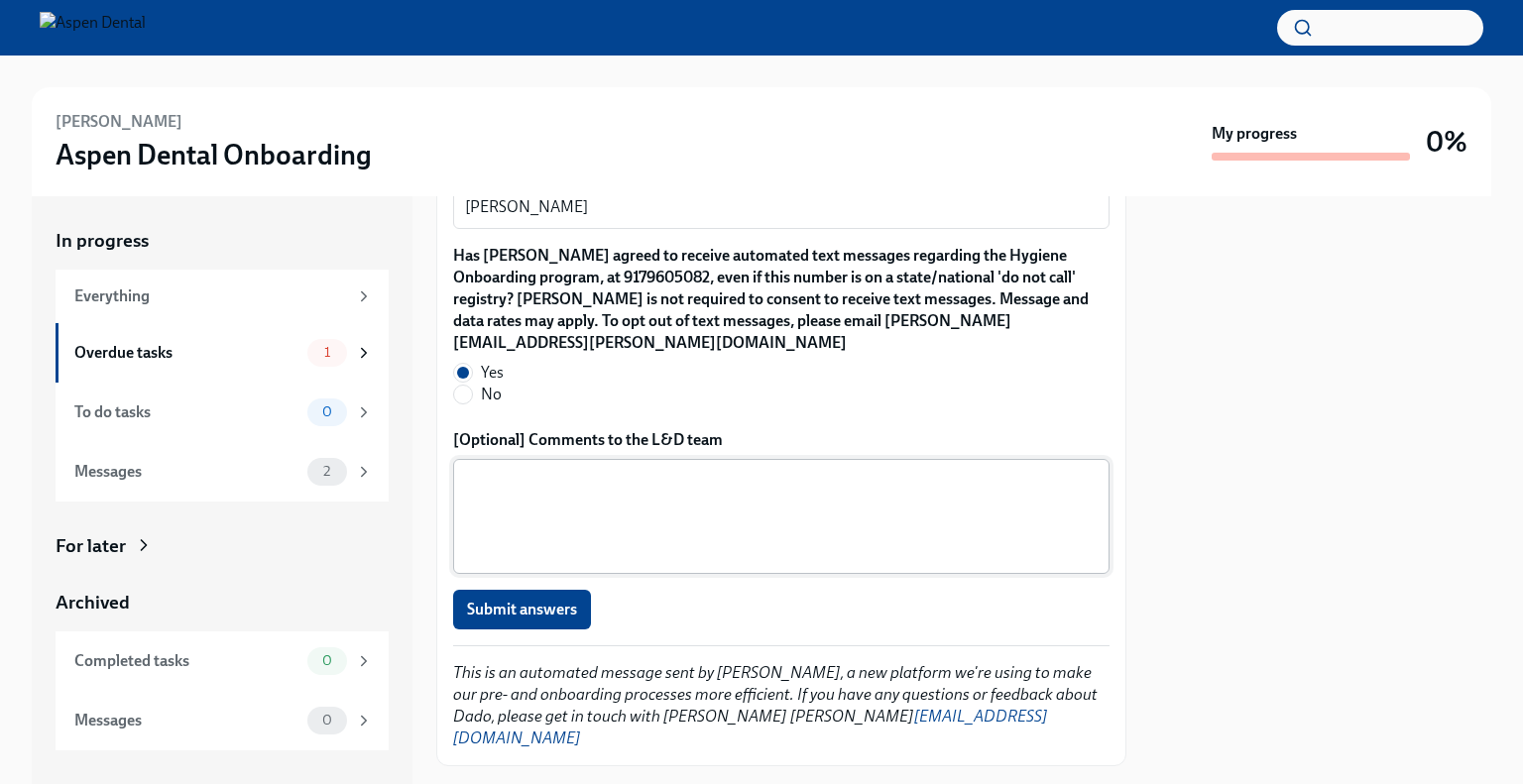 scroll, scrollTop: 1893, scrollLeft: 0, axis: vertical 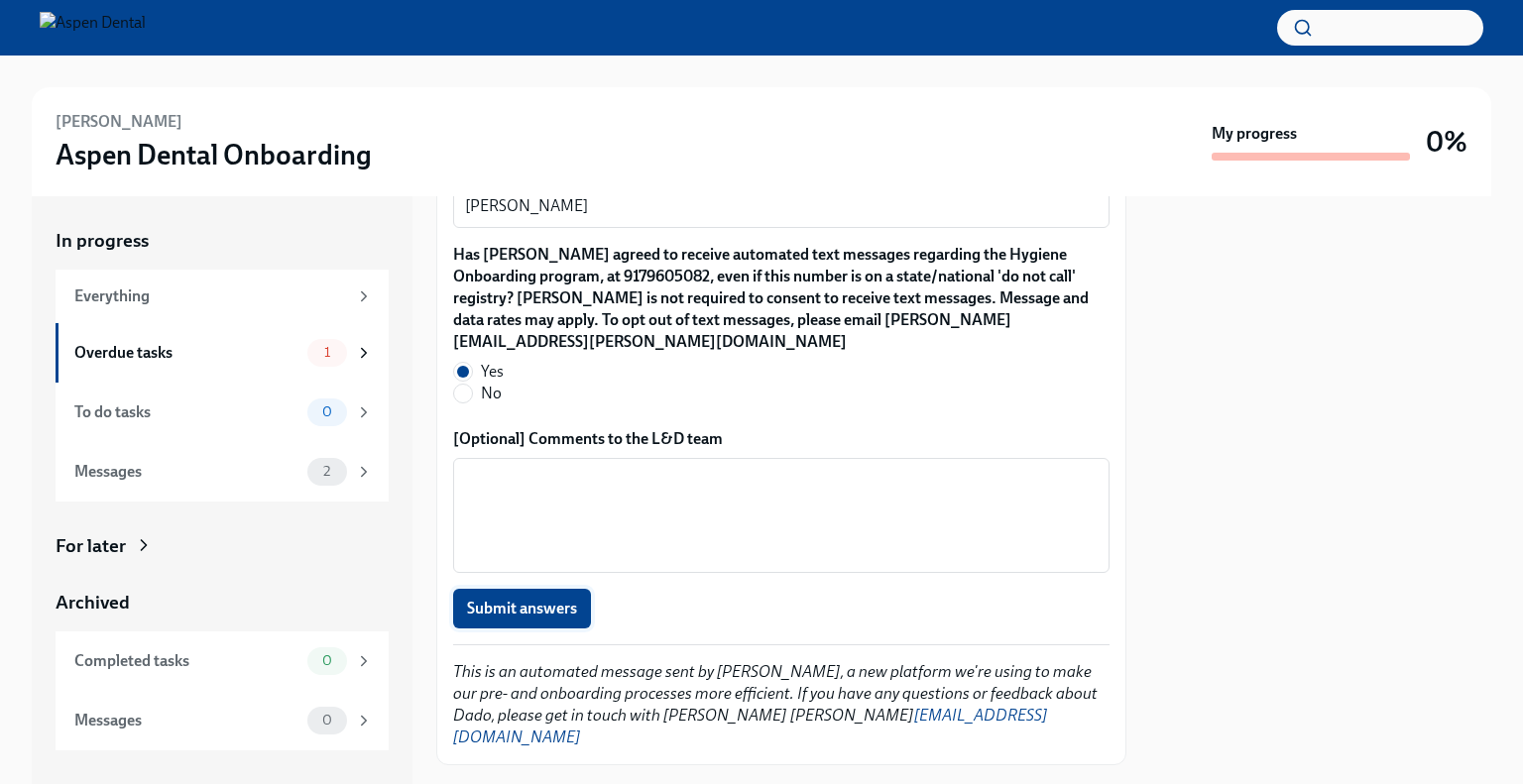 click on "Submit answers" at bounding box center [522, 609] 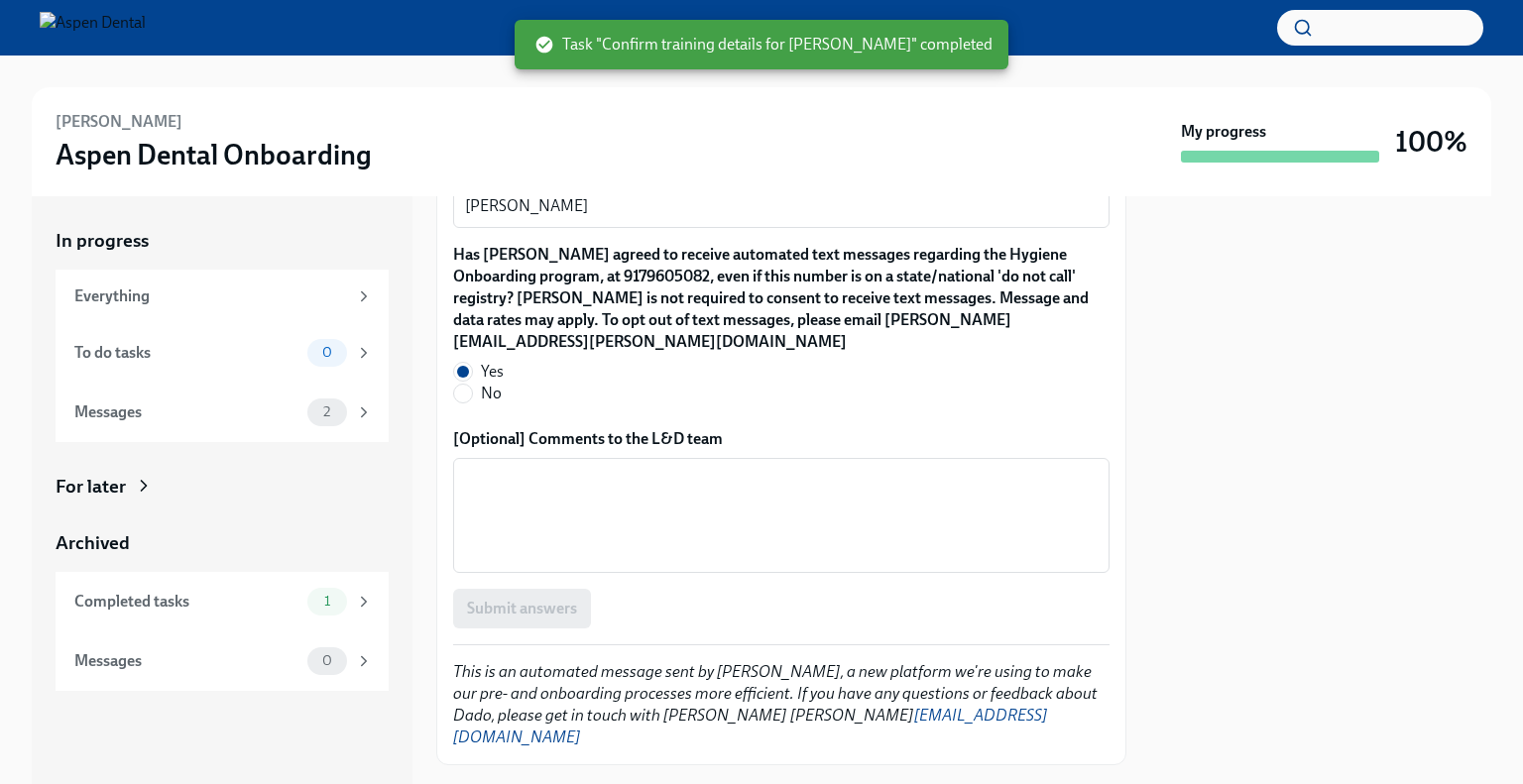 drag, startPoint x: 862, startPoint y: 27, endPoint x: 879, endPoint y: 35, distance: 18.788294 